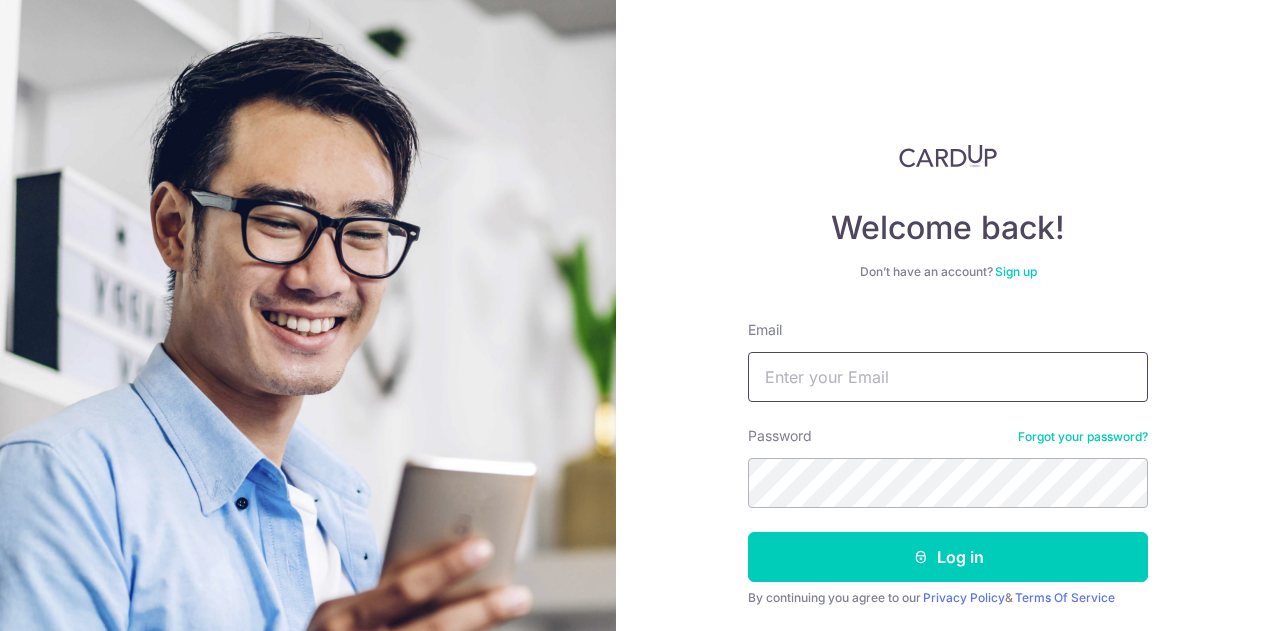 type on "[USERNAME]@[DOMAIN]" 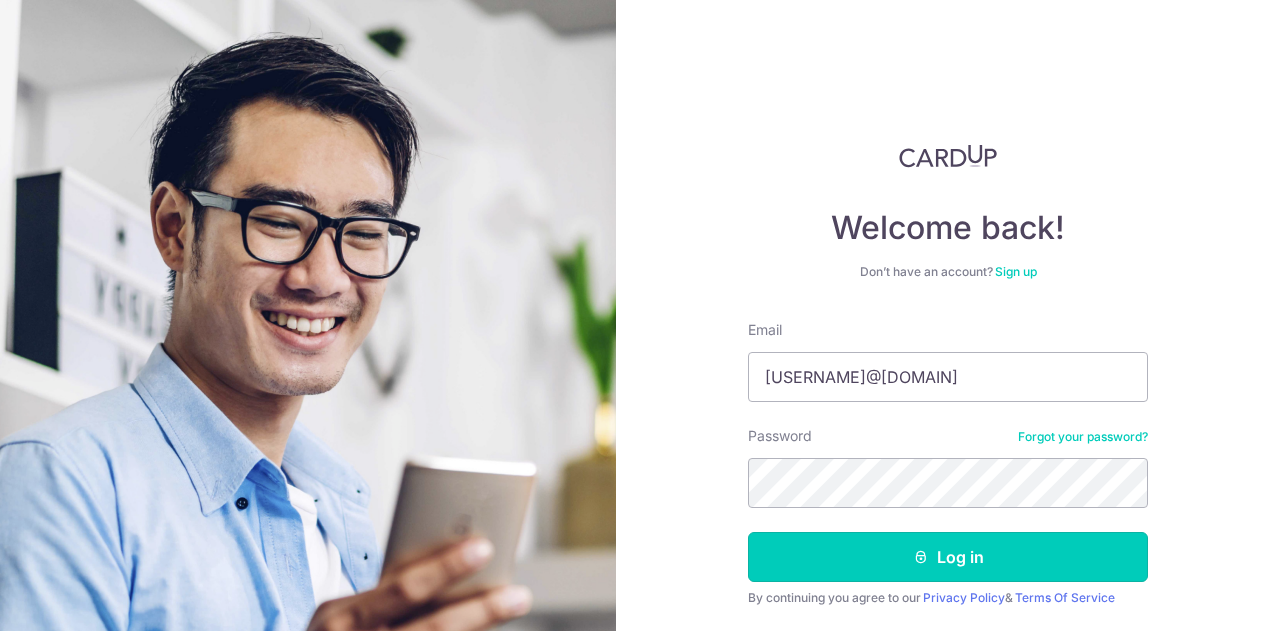 scroll, scrollTop: 0, scrollLeft: 0, axis: both 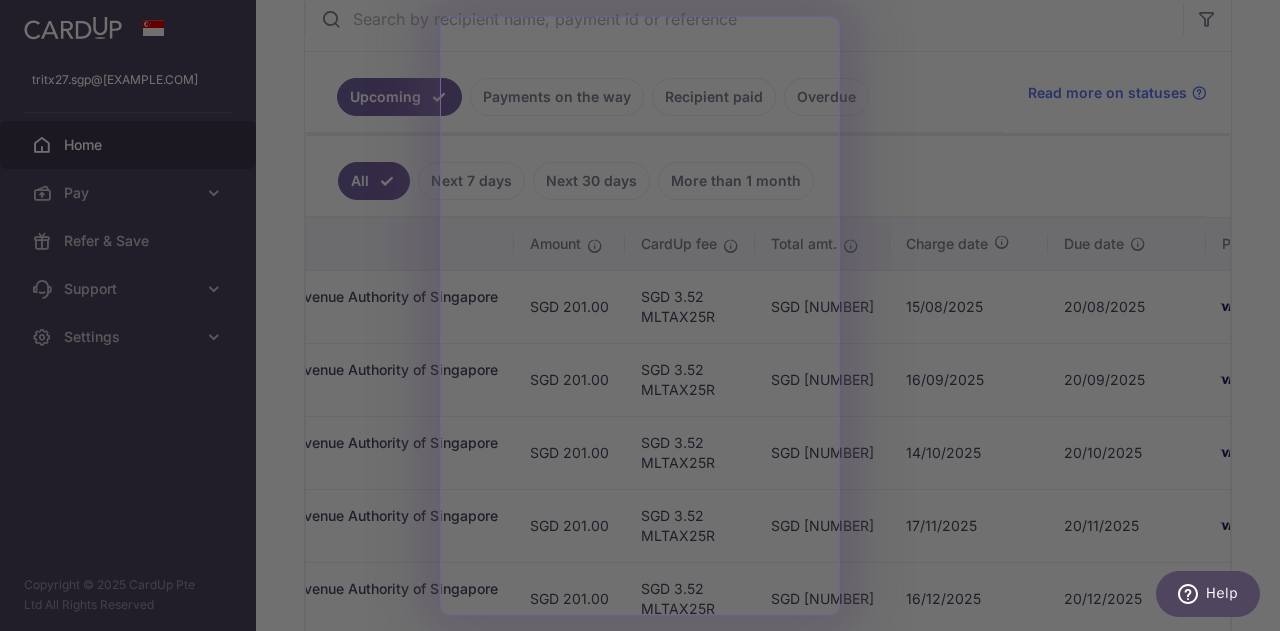 click at bounding box center (646, 318) 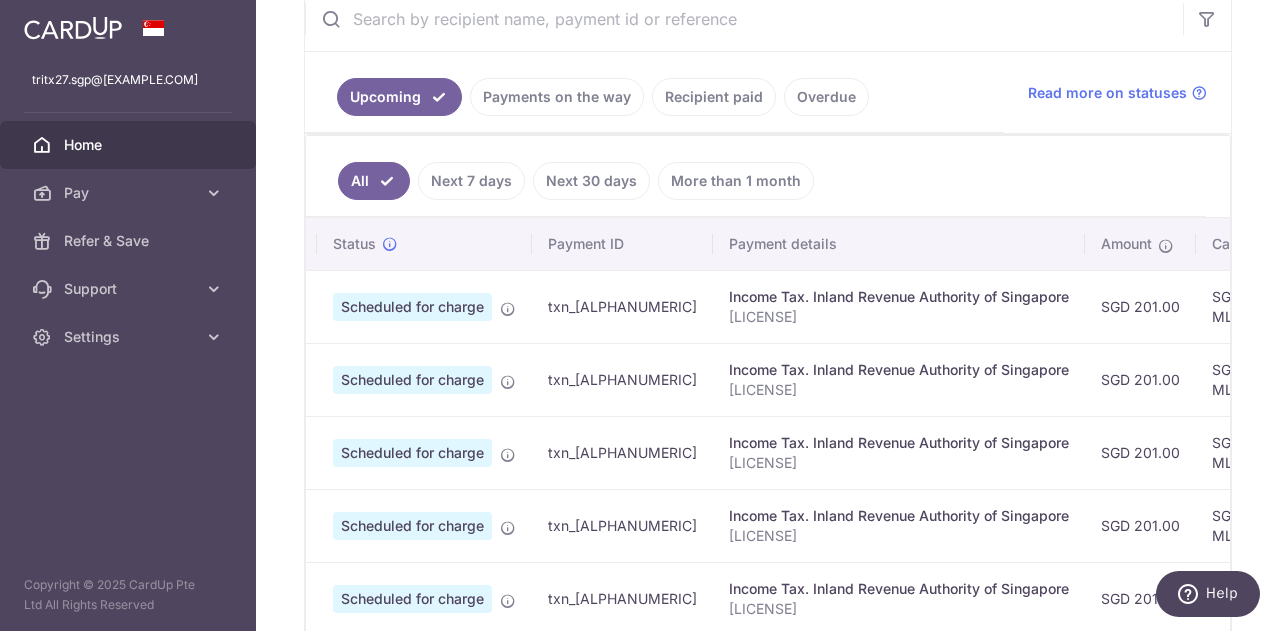 scroll, scrollTop: 0, scrollLeft: 0, axis: both 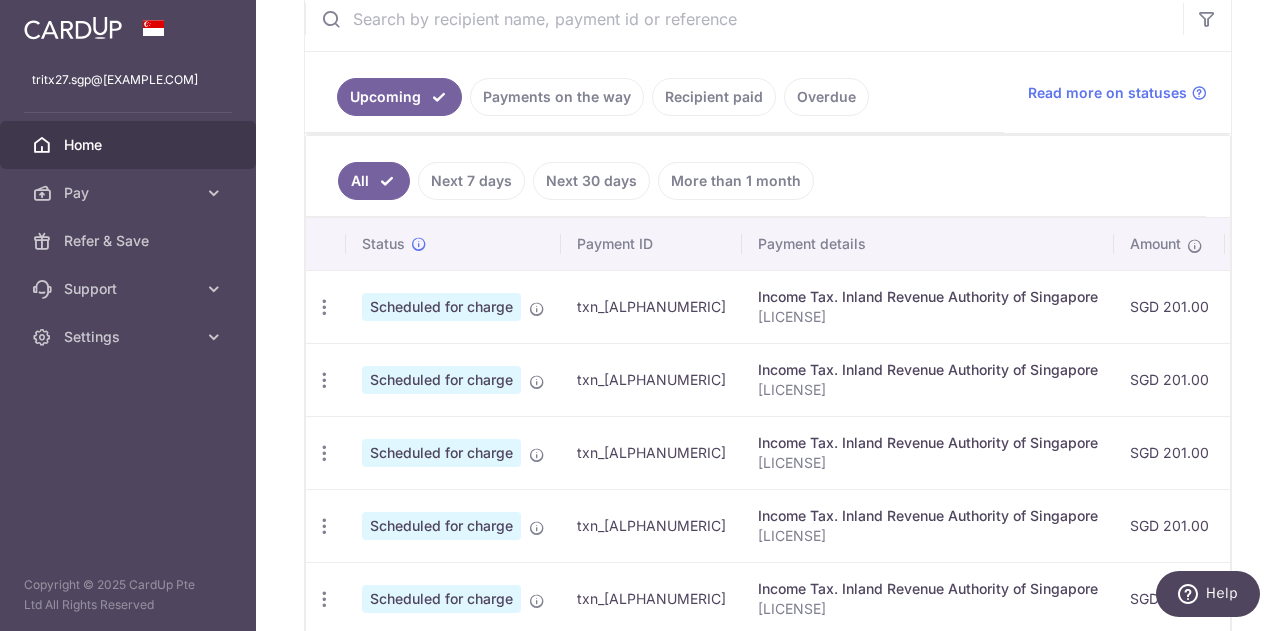 click on "Recipient paid" at bounding box center [714, 97] 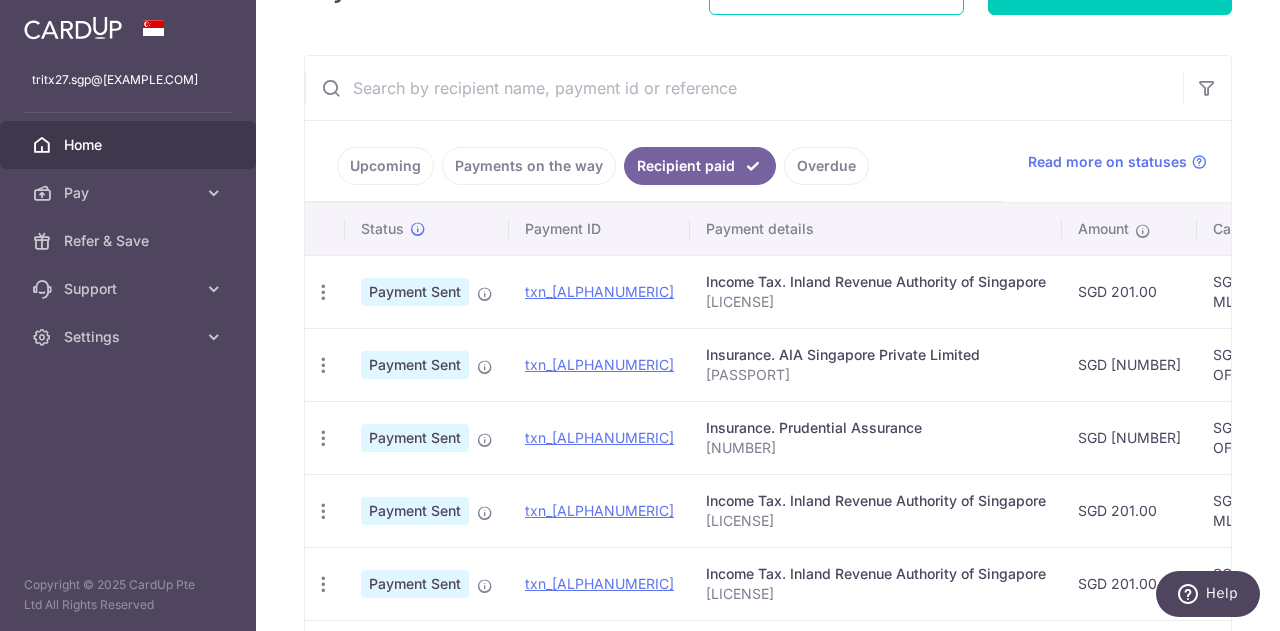 scroll, scrollTop: 300, scrollLeft: 0, axis: vertical 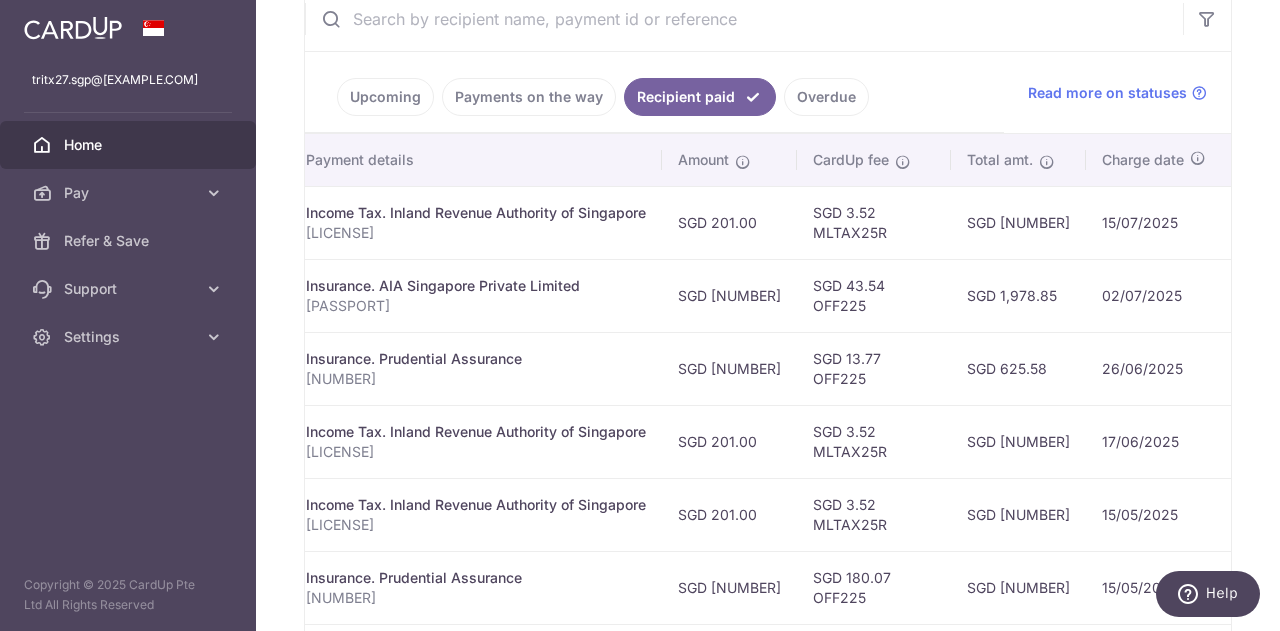 click on "SGD 43.54
OFF225" at bounding box center (874, 295) 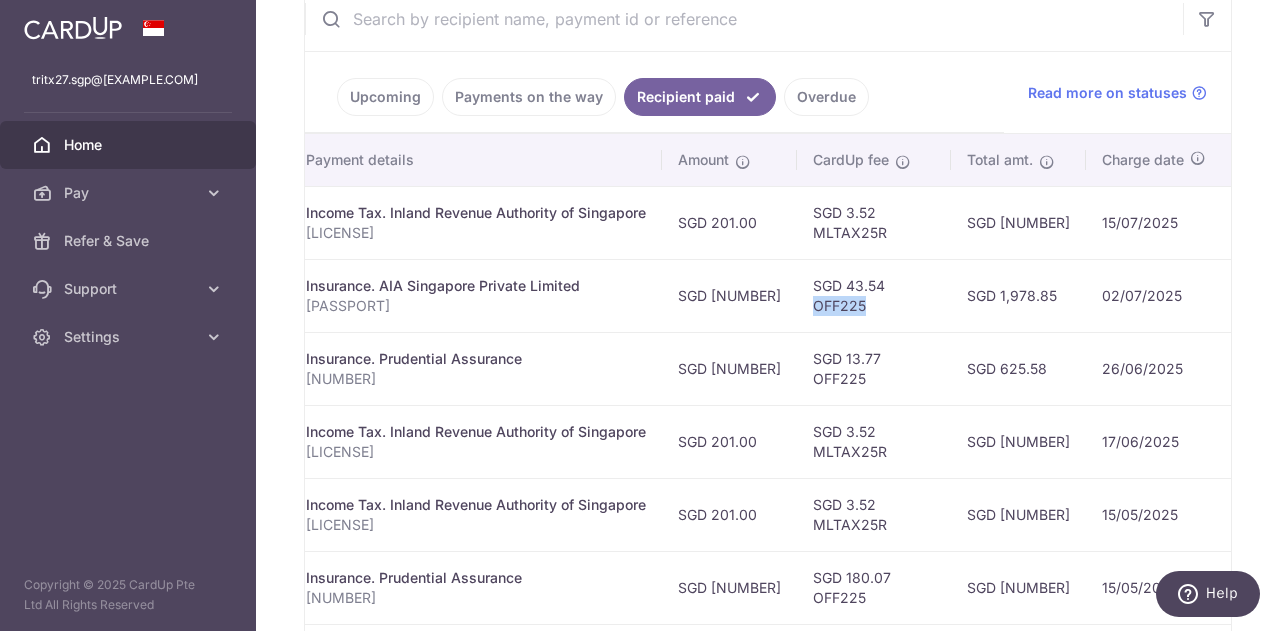 click on "SGD 43.54
OFF225" at bounding box center (874, 295) 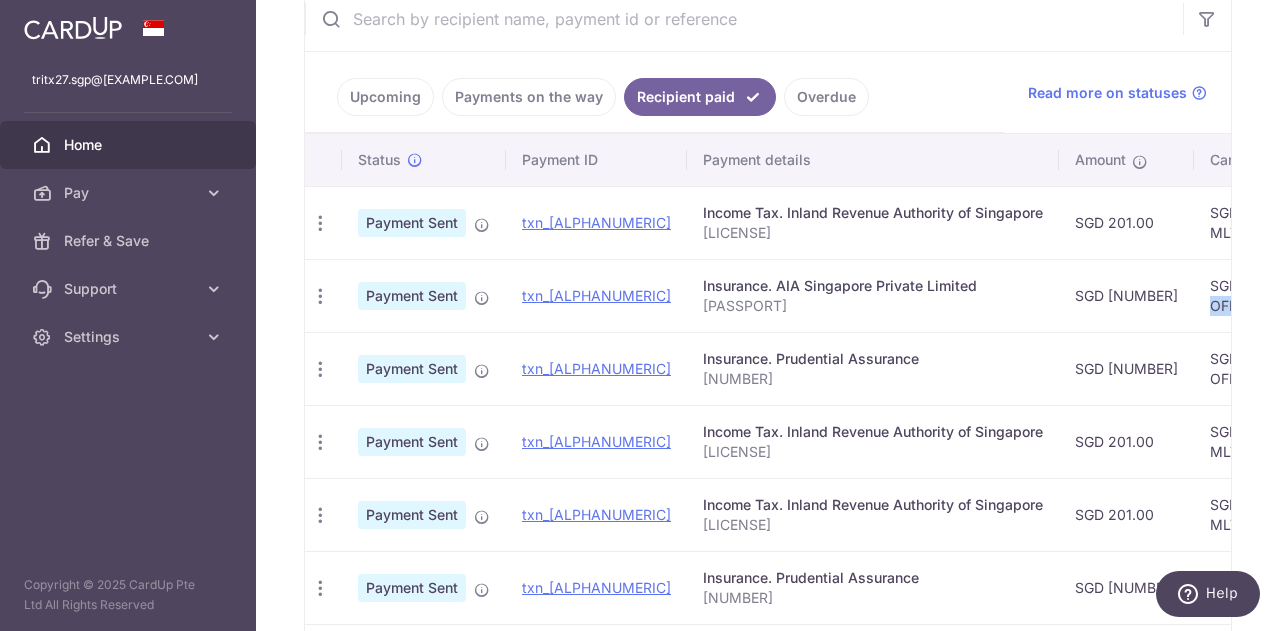 scroll, scrollTop: 0, scrollLeft: 0, axis: both 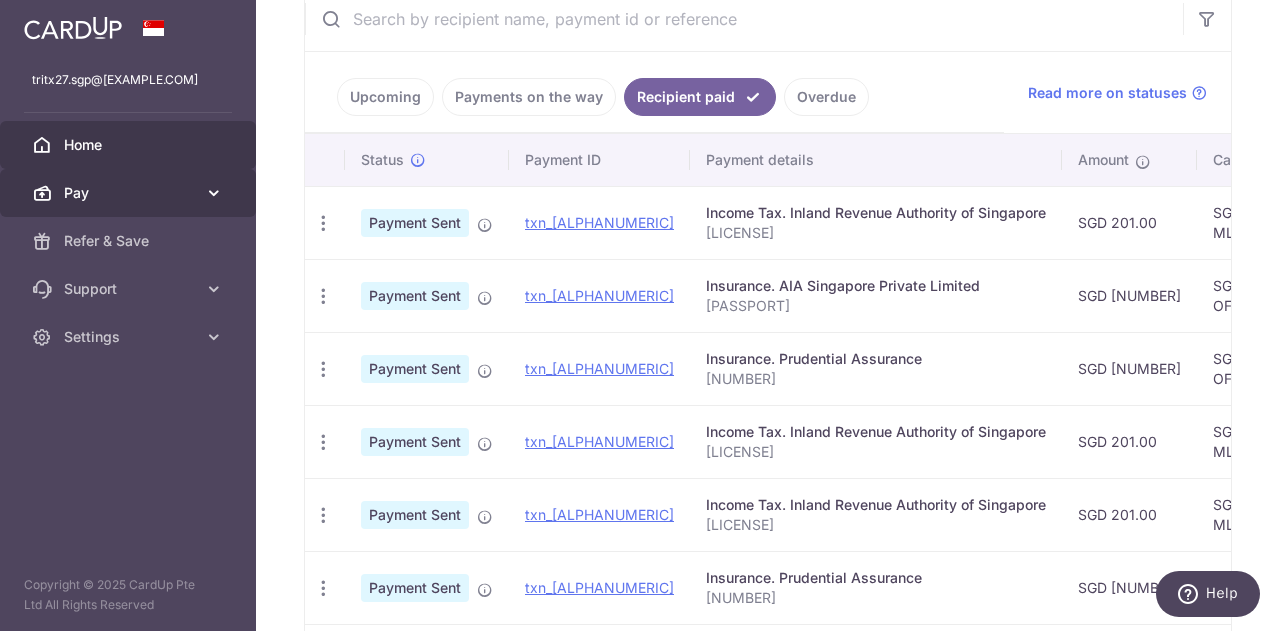 click on "Pay" at bounding box center [130, 193] 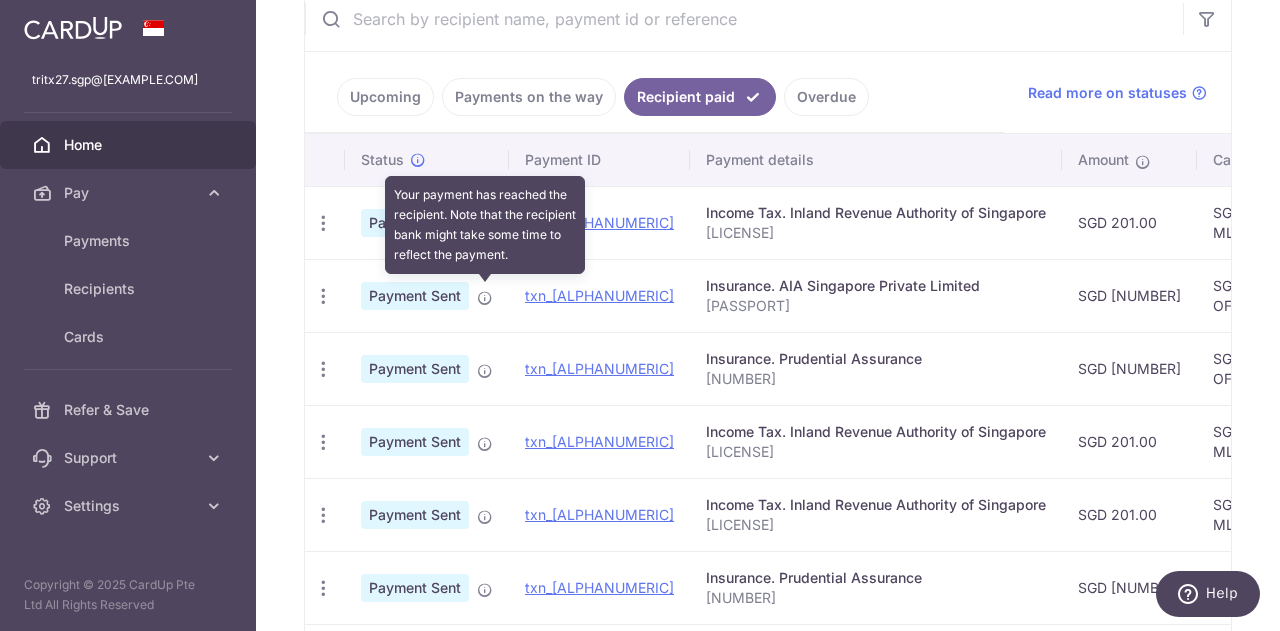 scroll, scrollTop: 0, scrollLeft: 0, axis: both 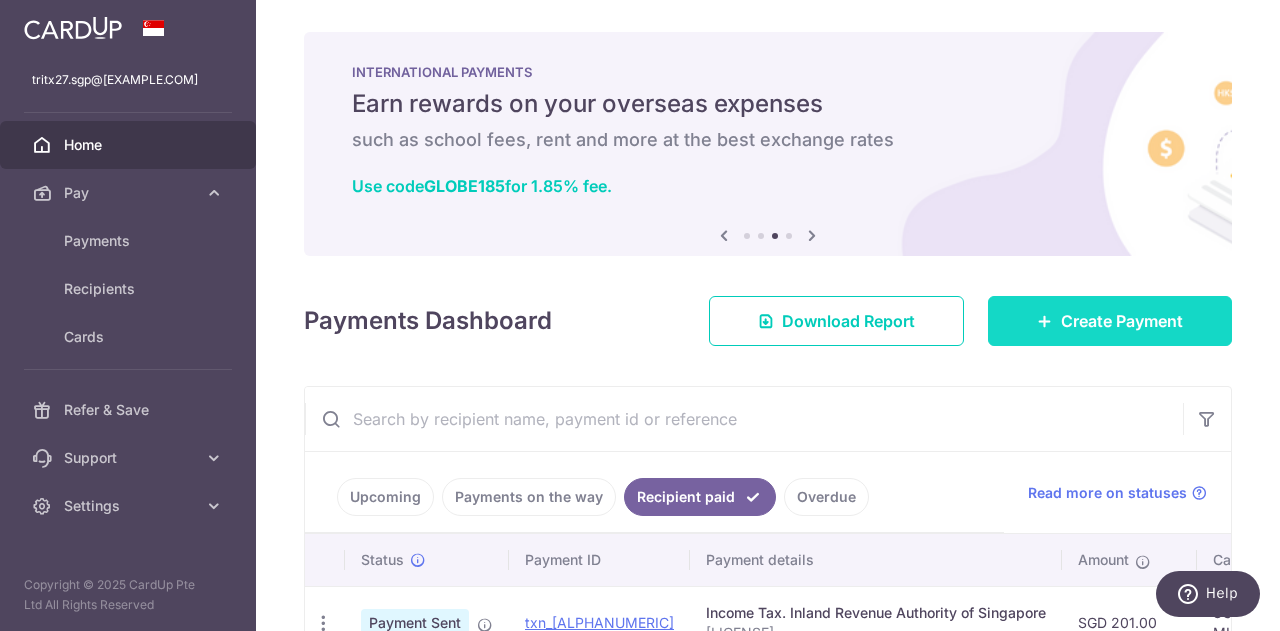 click on "Create Payment" at bounding box center [1122, 321] 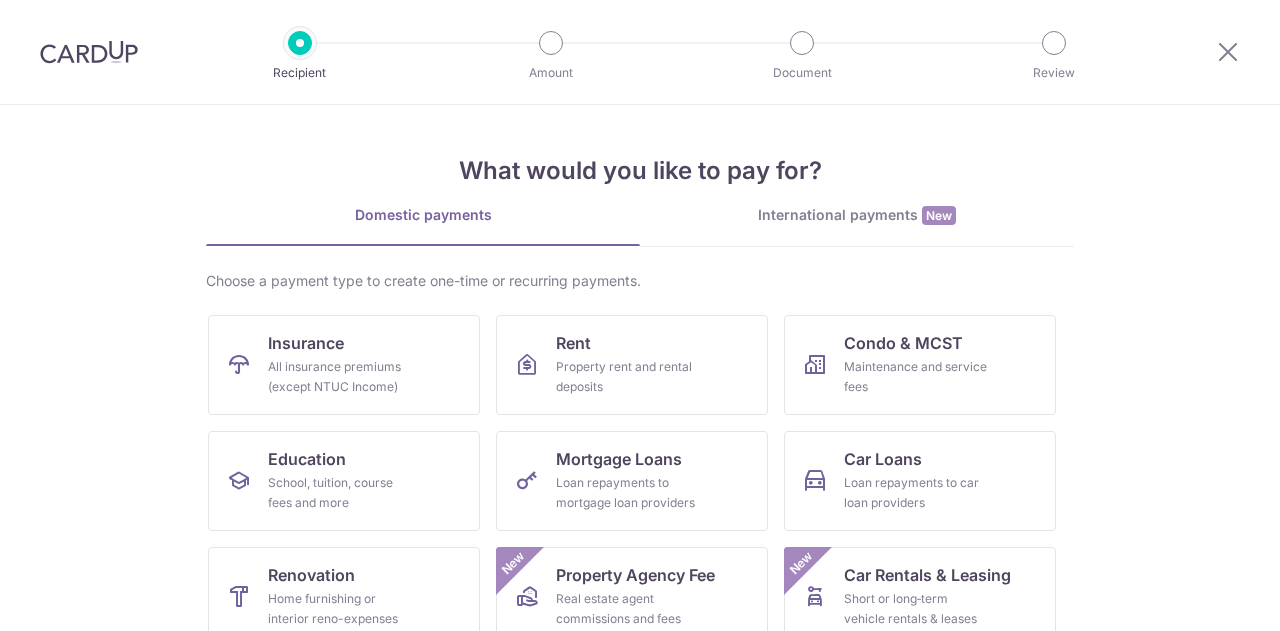 scroll, scrollTop: 0, scrollLeft: 0, axis: both 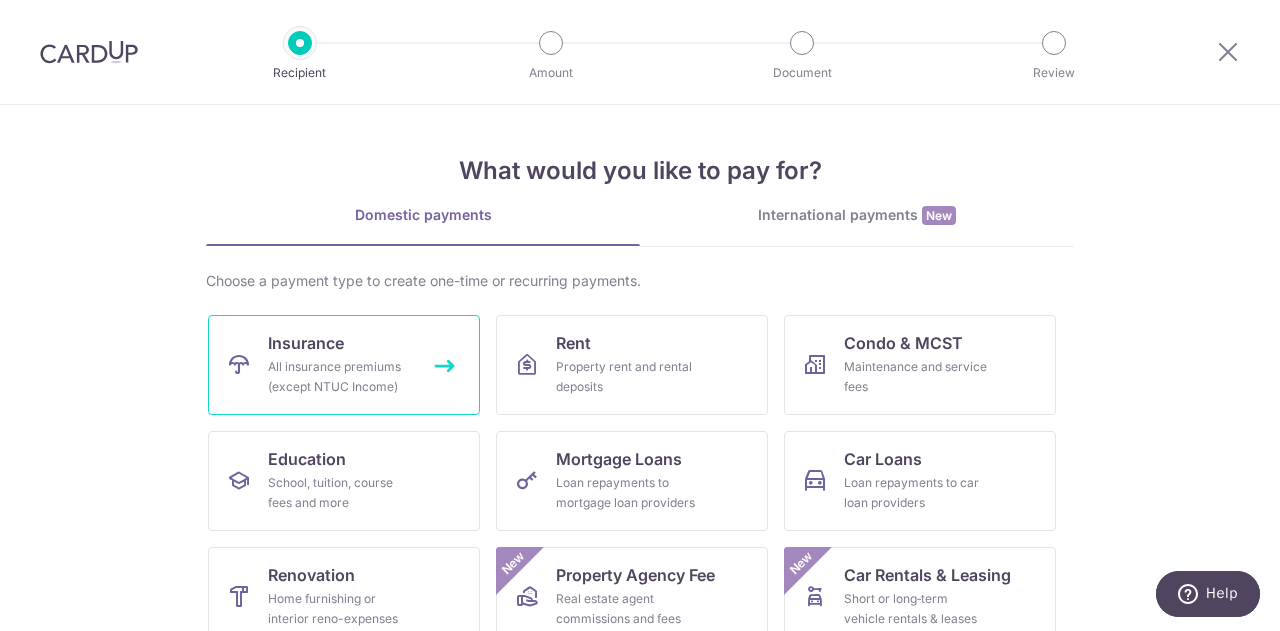 click on "Insurance All insurance premiums (except NTUC Income)" at bounding box center [344, 365] 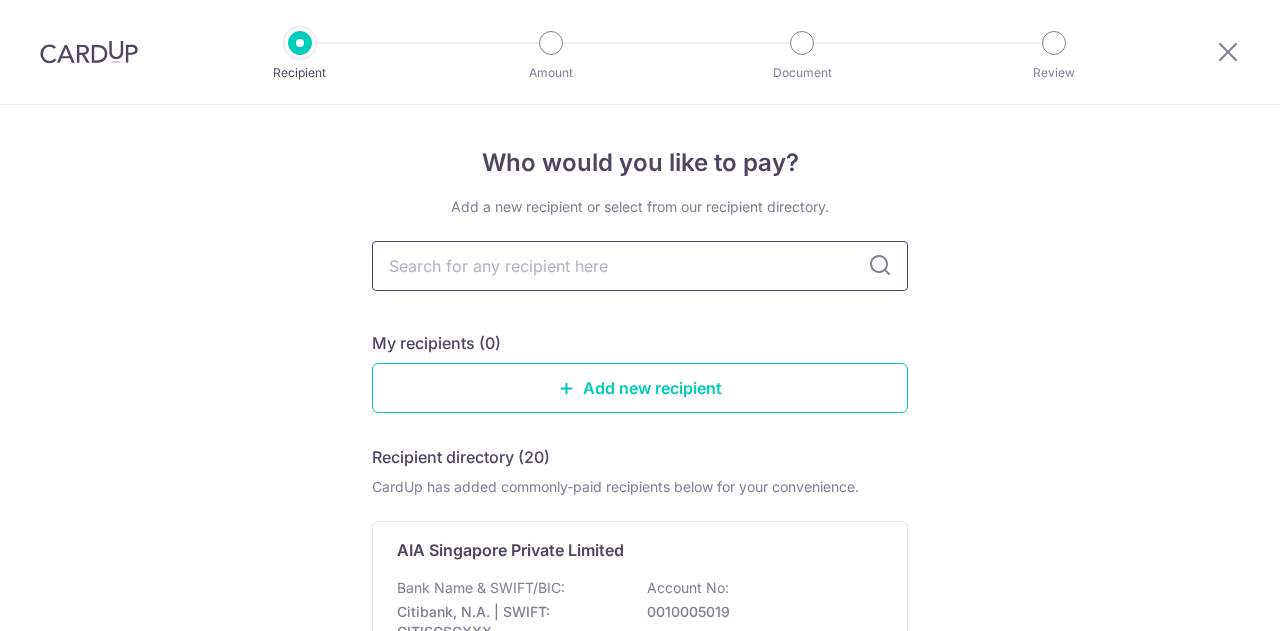 scroll, scrollTop: 0, scrollLeft: 0, axis: both 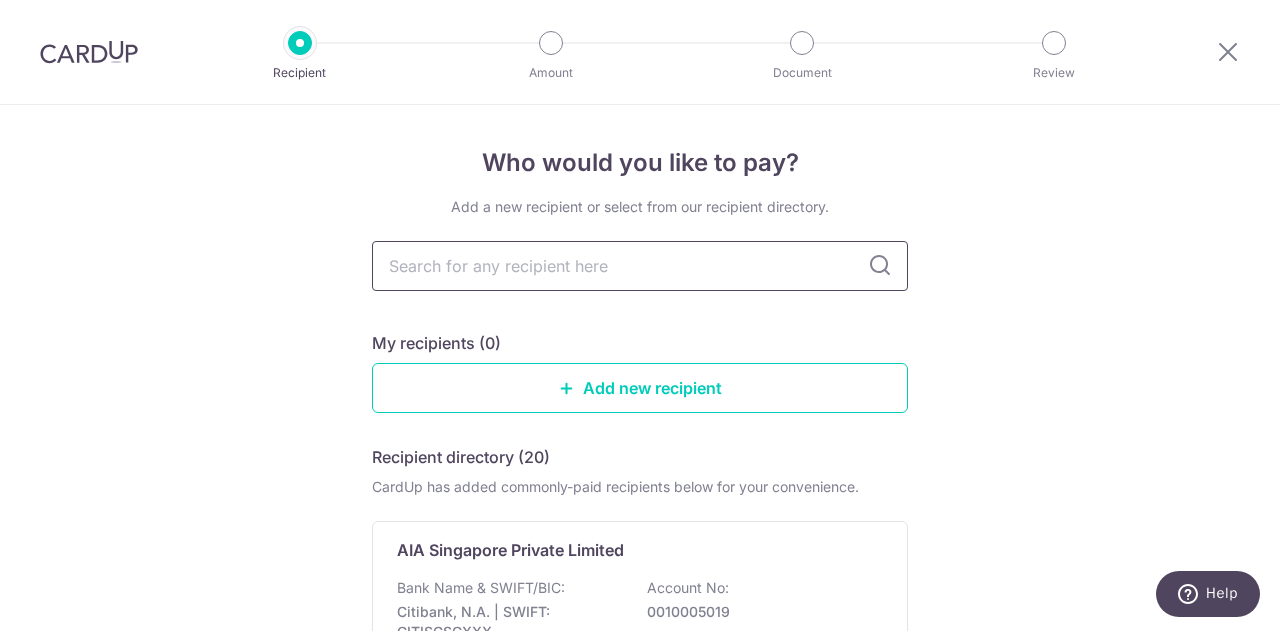 click at bounding box center [640, 266] 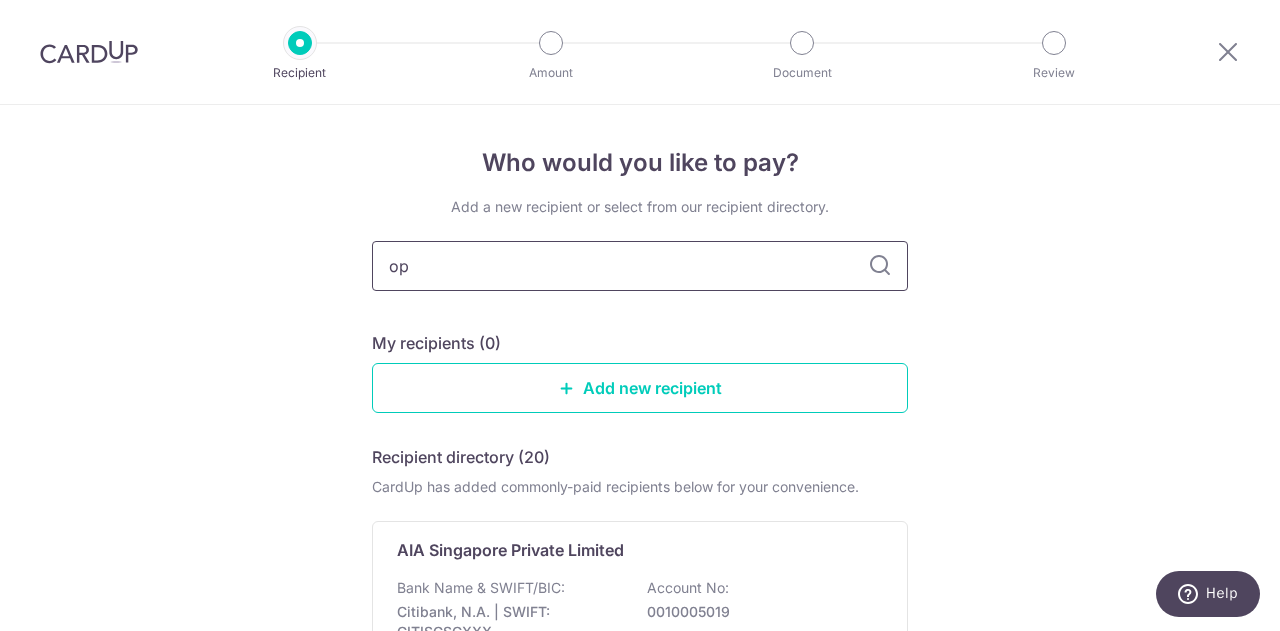 type on "o" 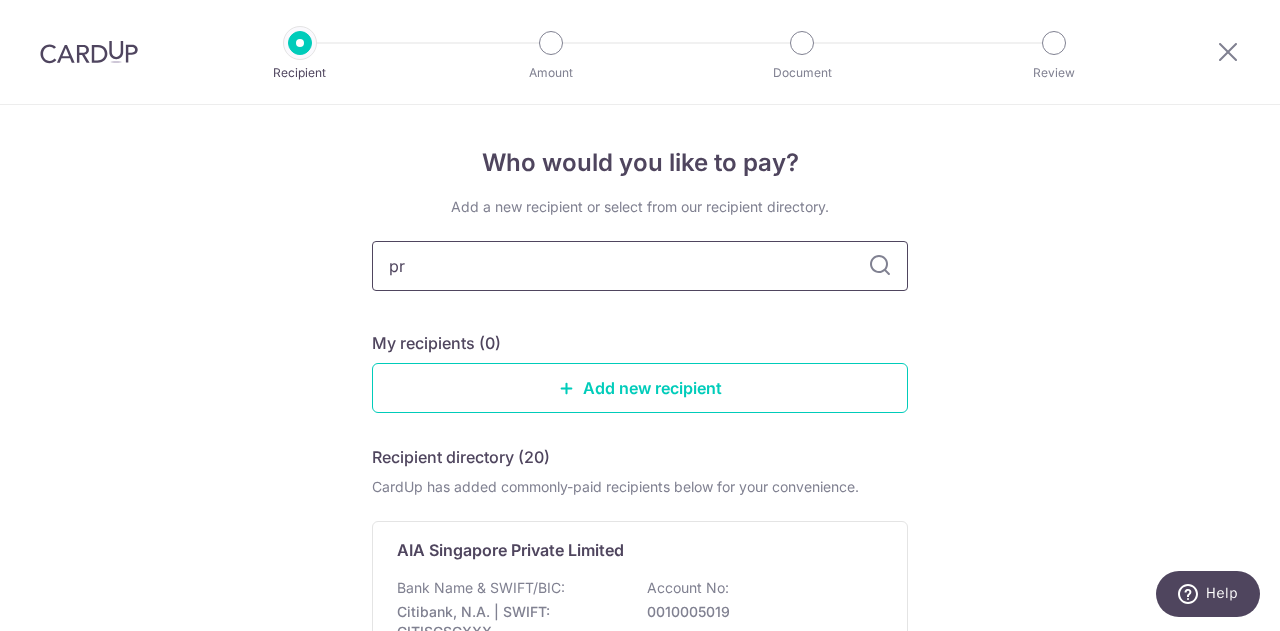 type on "pru" 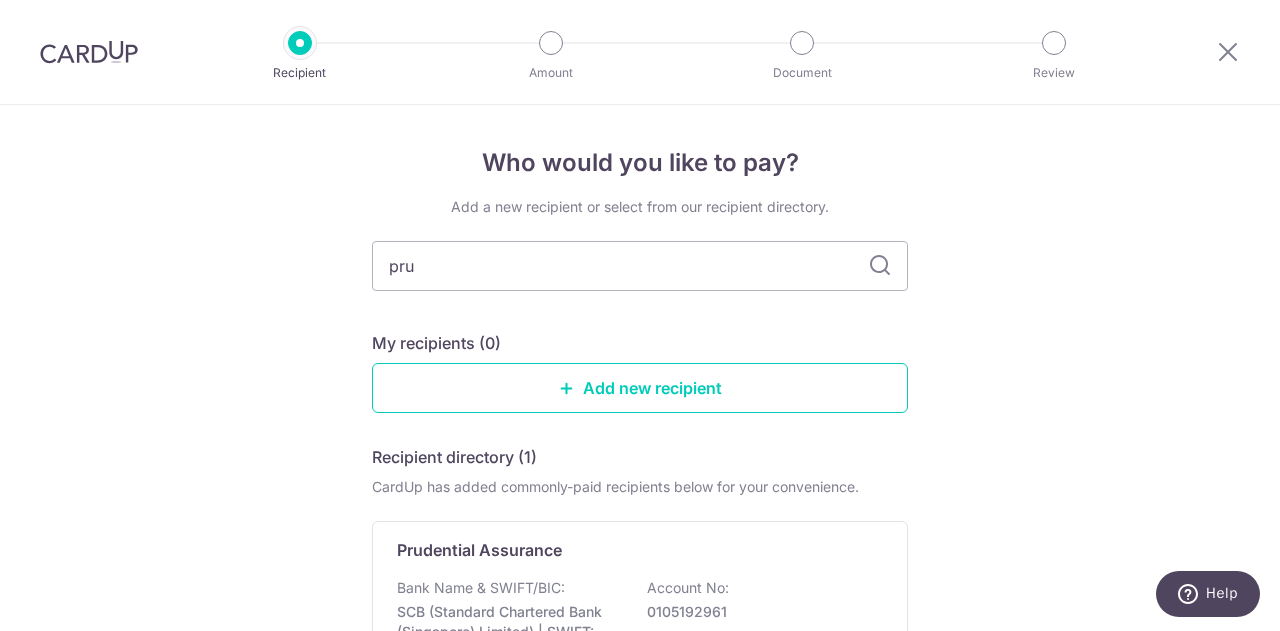 click on "Add a new recipient or select from our recipient directory.
pru
My recipients (0)
Add new recipient
Recipient directory (1)
CardUp has added commonly-paid recipients below for your convenience.
Prudential Assurance
Bank Name & SWIFT/BIC:
SCB (Standard Chartered Bank (Singapore) Limited) | SWIFT: SCBLSG22XXX
Account No:
0105192961
View
Can’t find a recipient? Search for a recipient  or  add a new recipient" at bounding box center (640, 496) 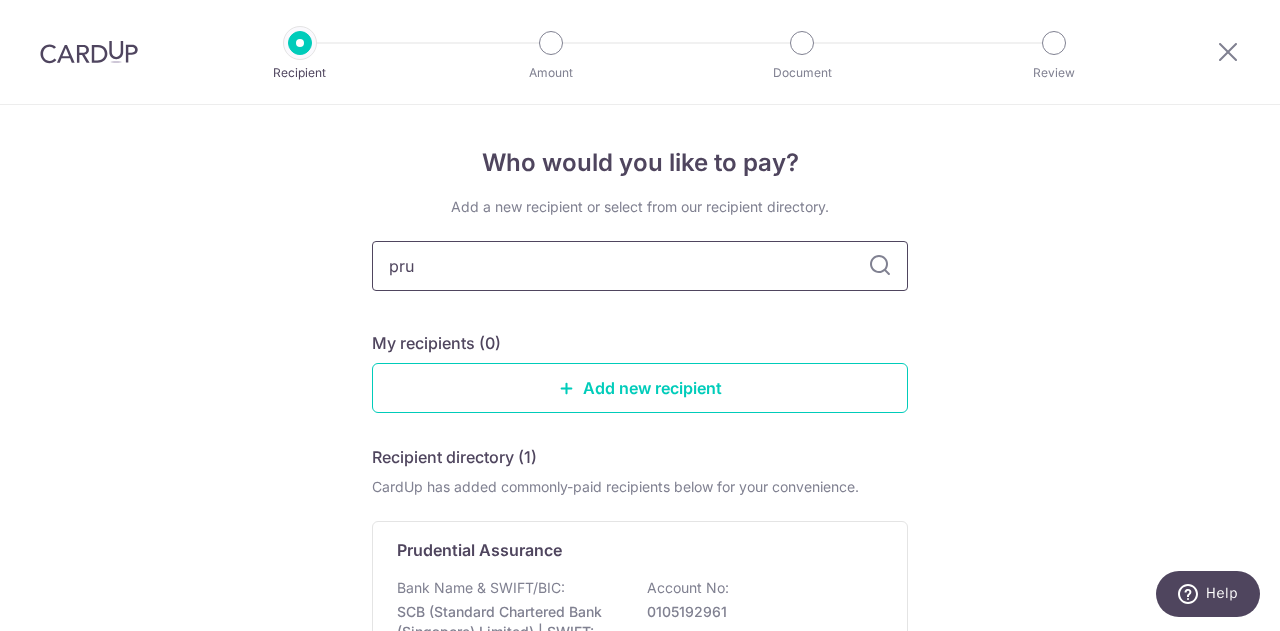 click on "pru" at bounding box center (640, 266) 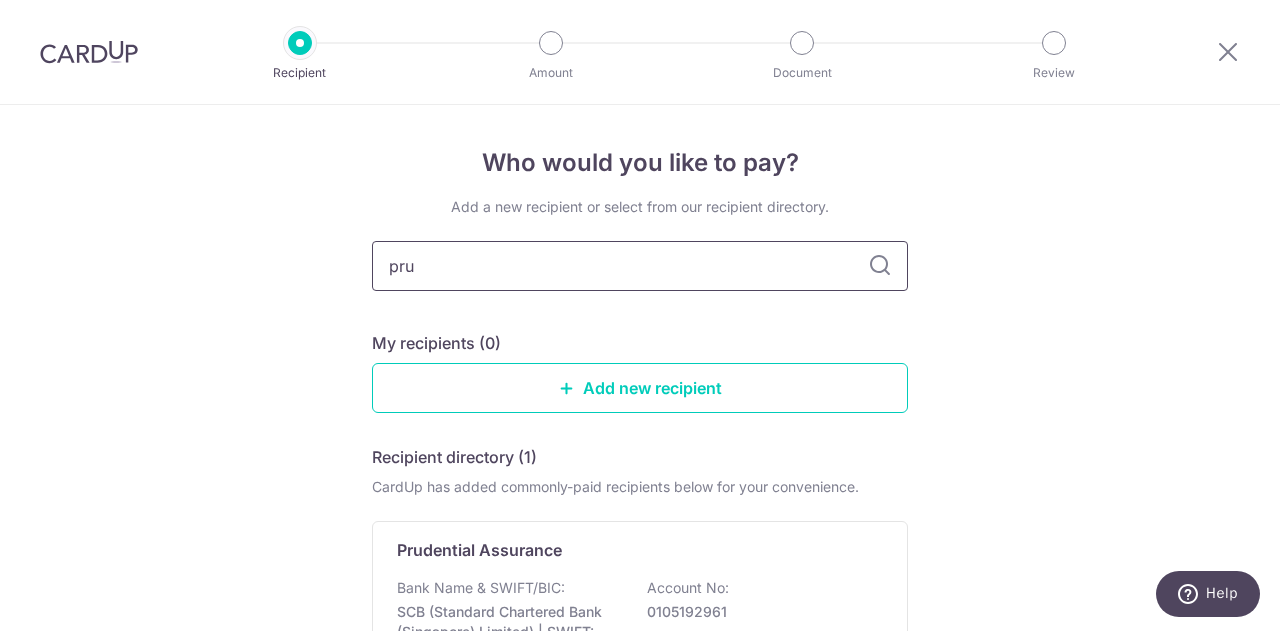 type on "prudential" 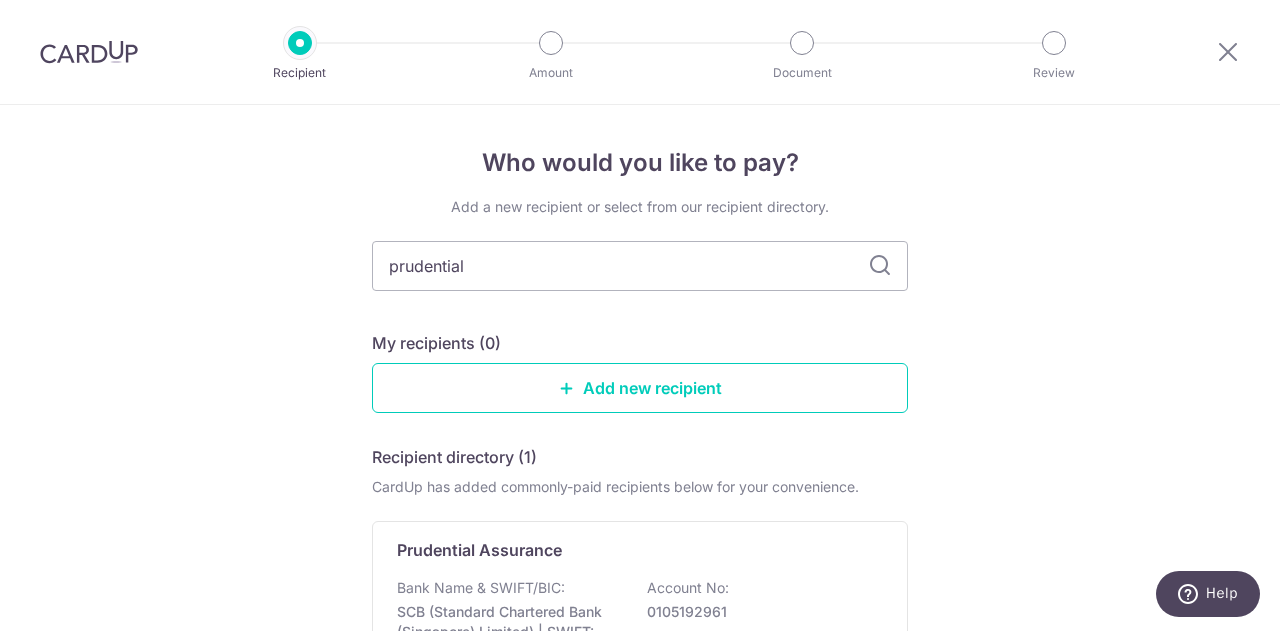 click at bounding box center [880, 266] 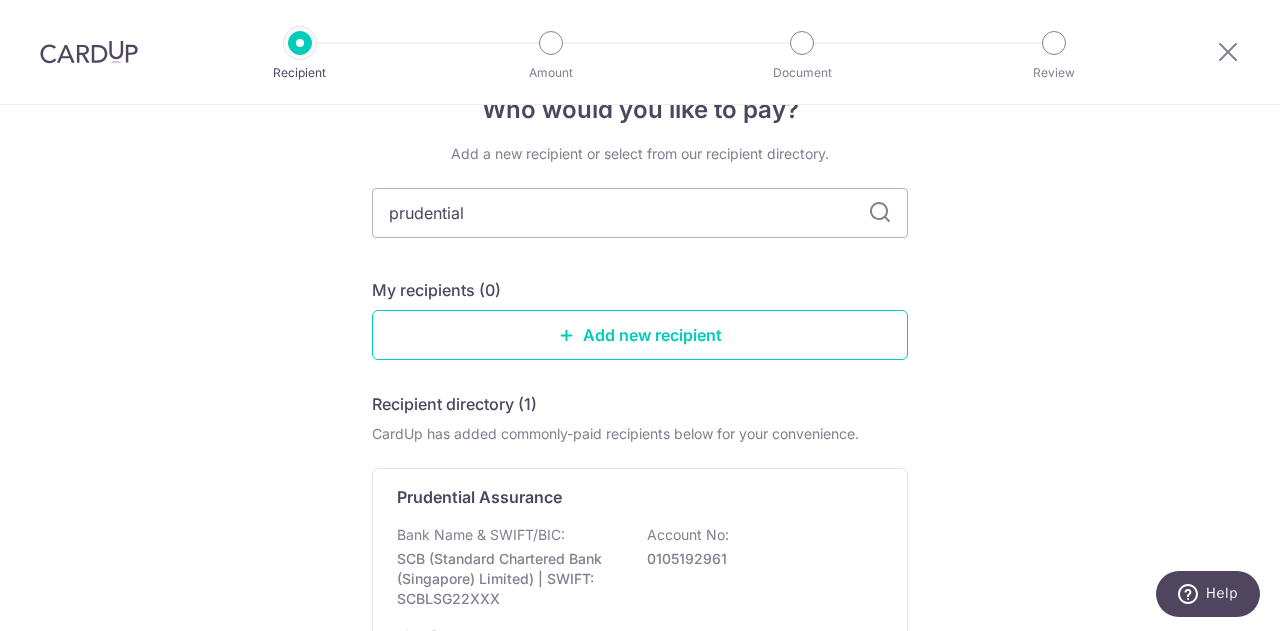 scroll, scrollTop: 0, scrollLeft: 0, axis: both 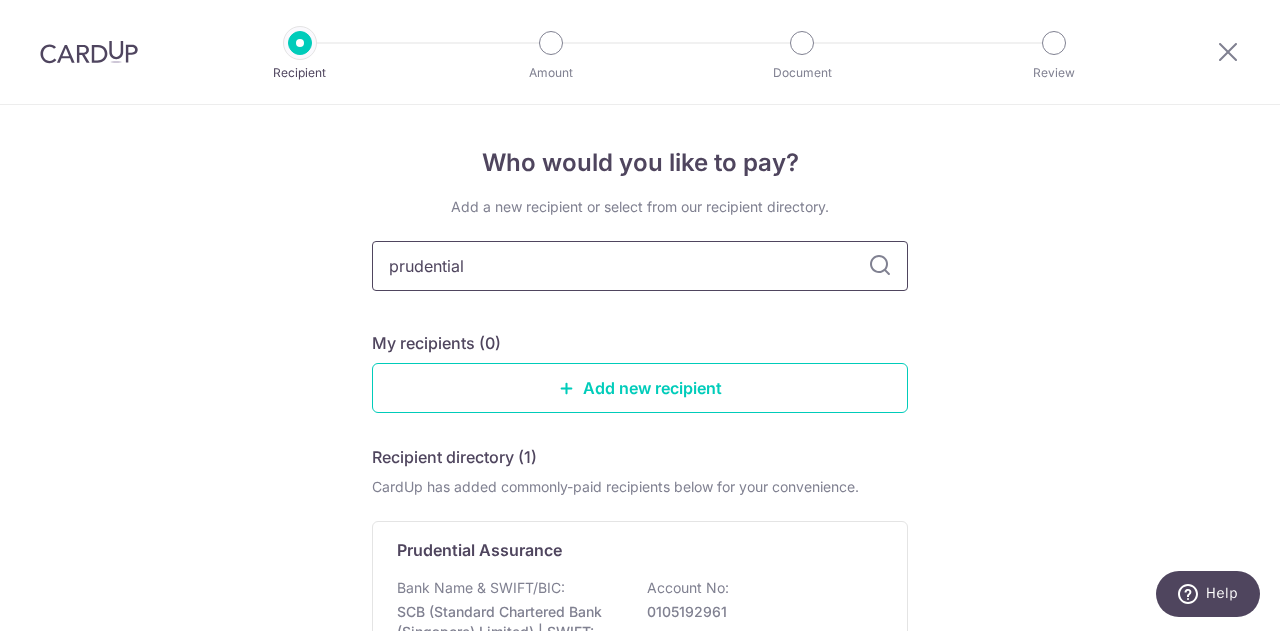 click on "prudential" at bounding box center [640, 266] 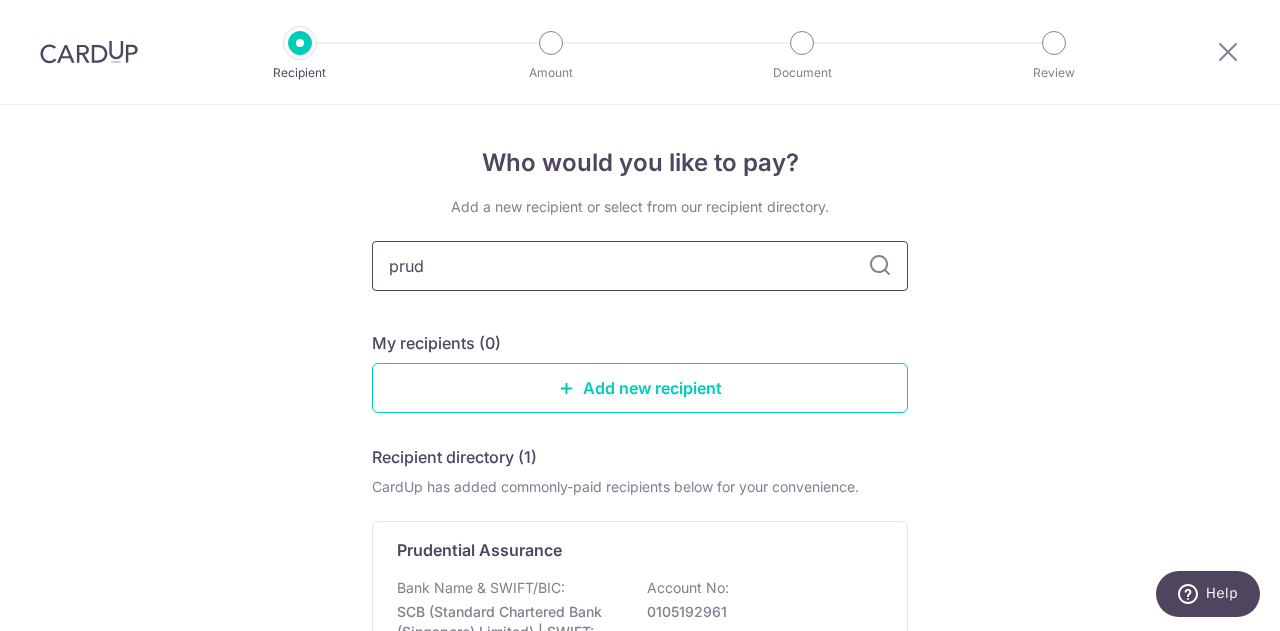 type on "pru" 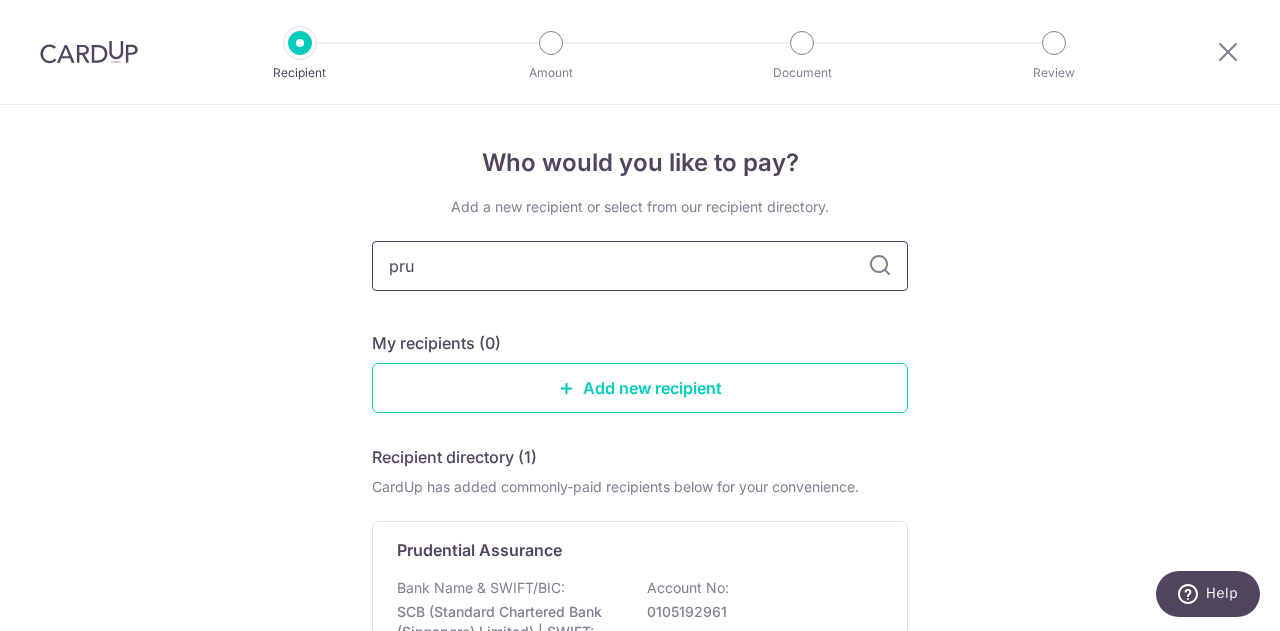 click on "pru" at bounding box center [640, 266] 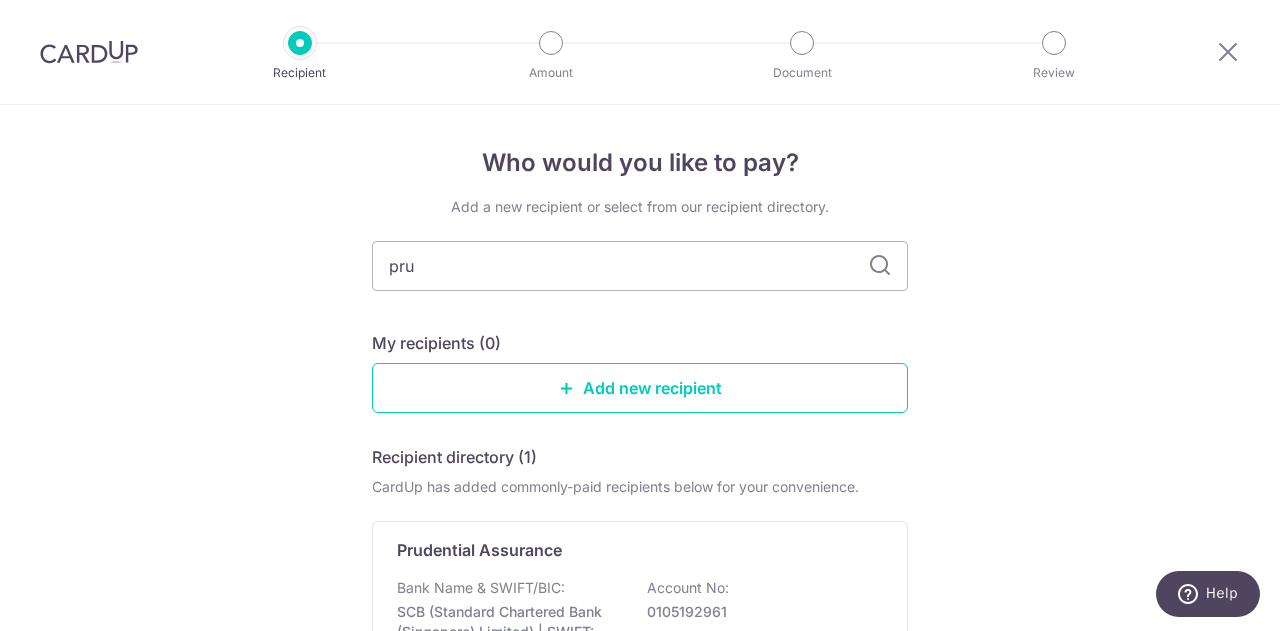 click at bounding box center (880, 266) 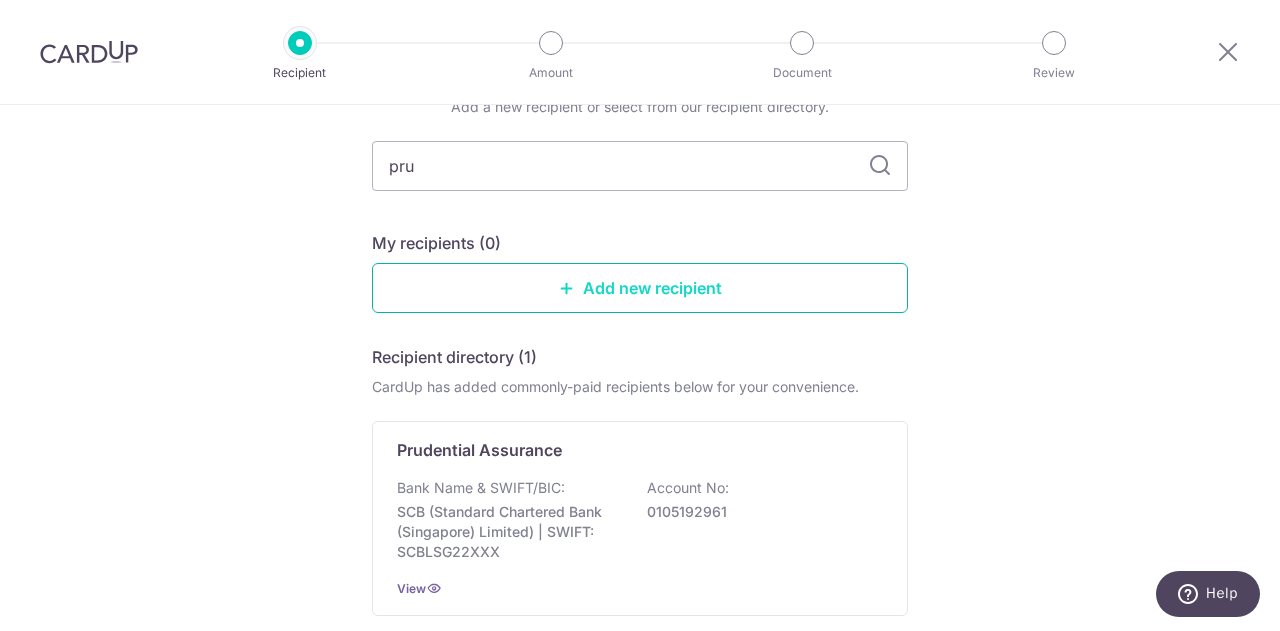 click on "Add new recipient" at bounding box center (640, 288) 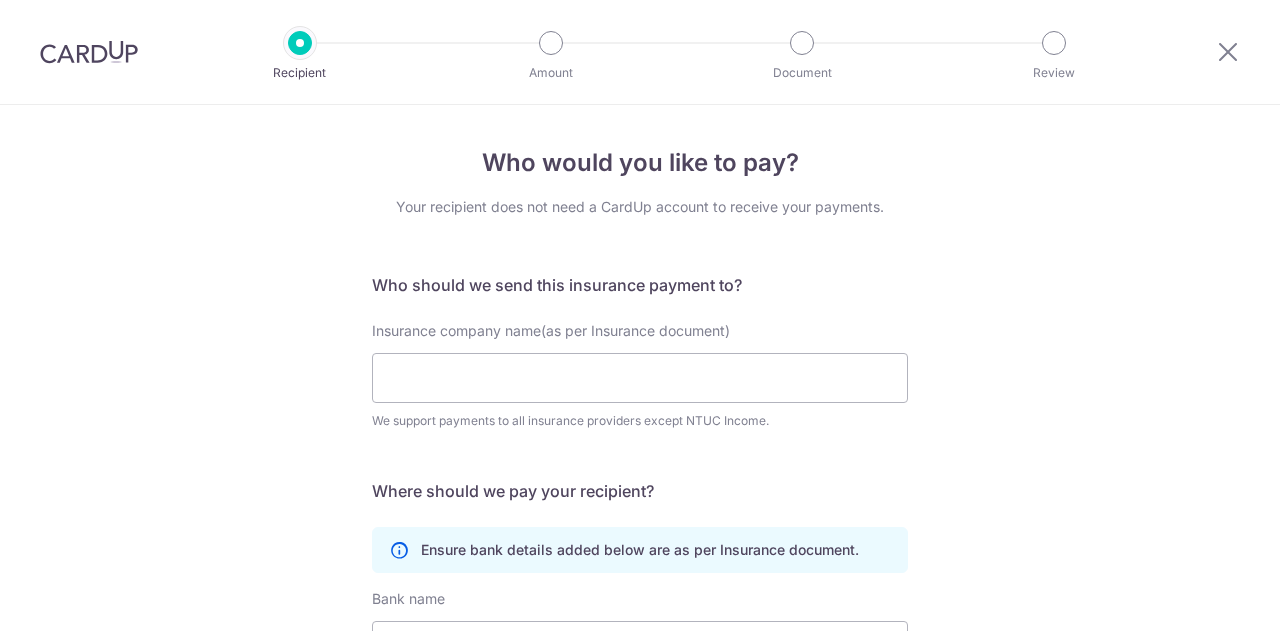 scroll, scrollTop: 0, scrollLeft: 0, axis: both 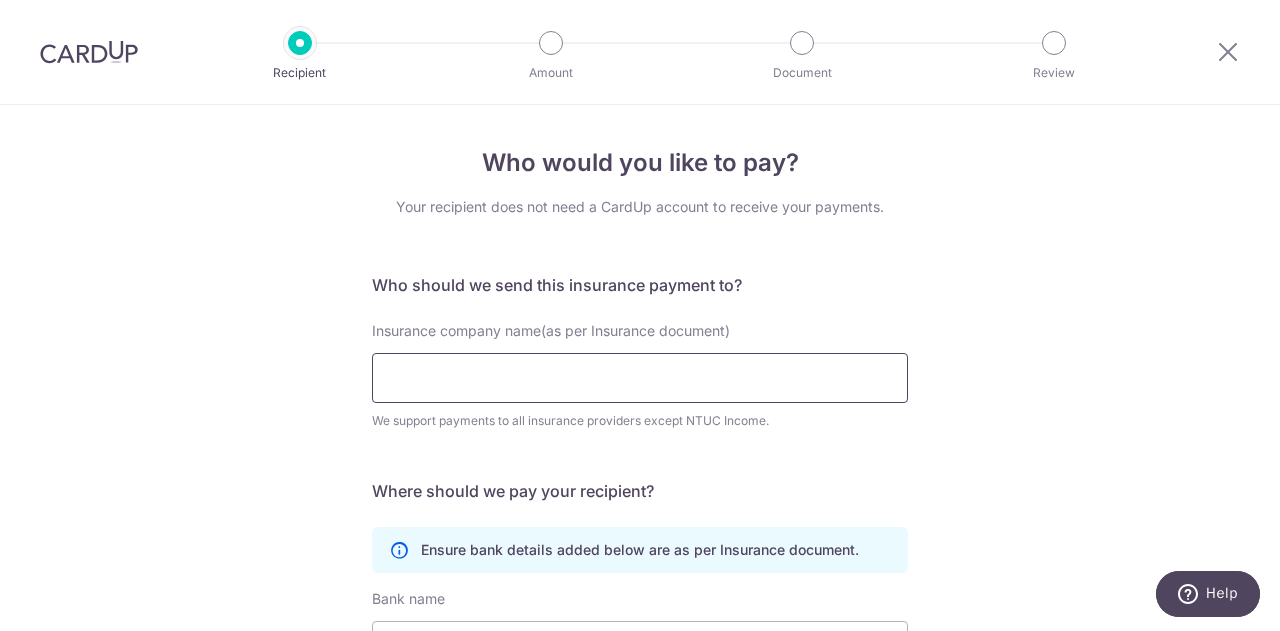 click on "Insurance company name(as per Insurance document)" at bounding box center [640, 378] 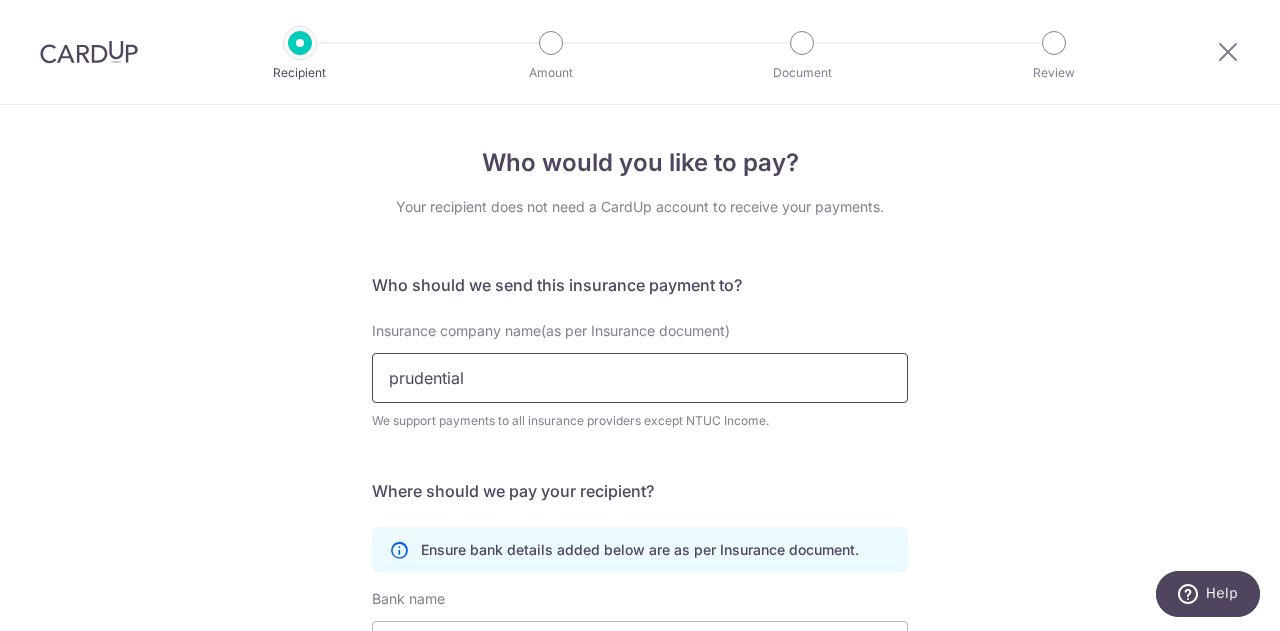 type on "prudential" 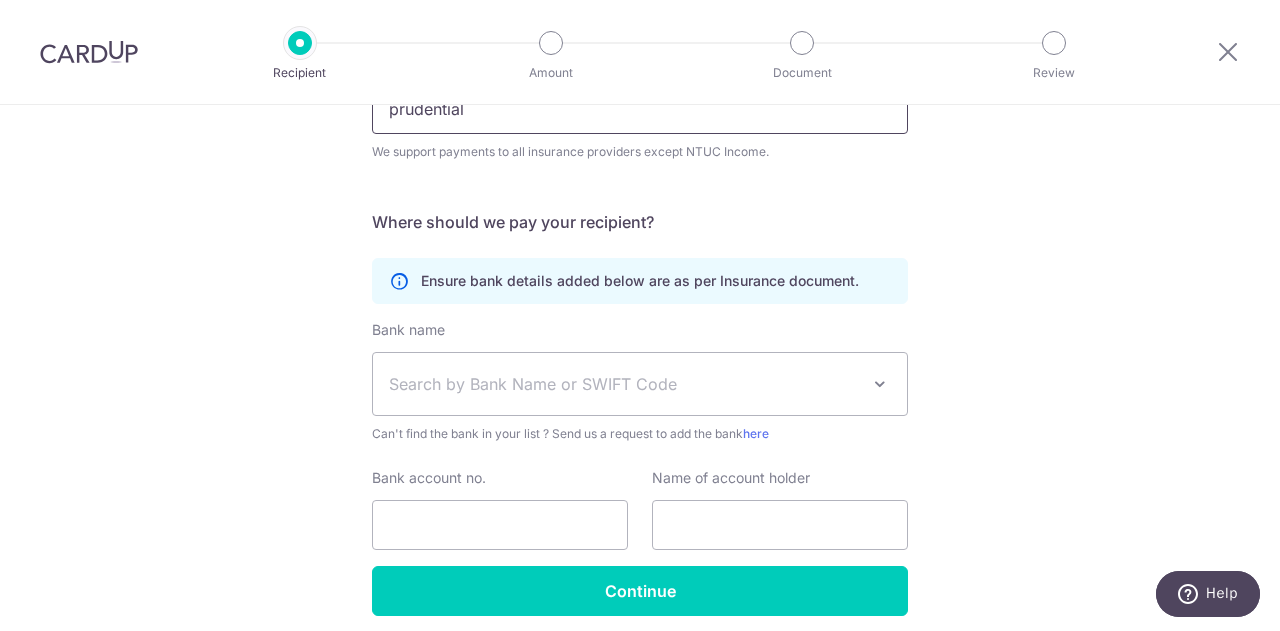 scroll, scrollTop: 346, scrollLeft: 0, axis: vertical 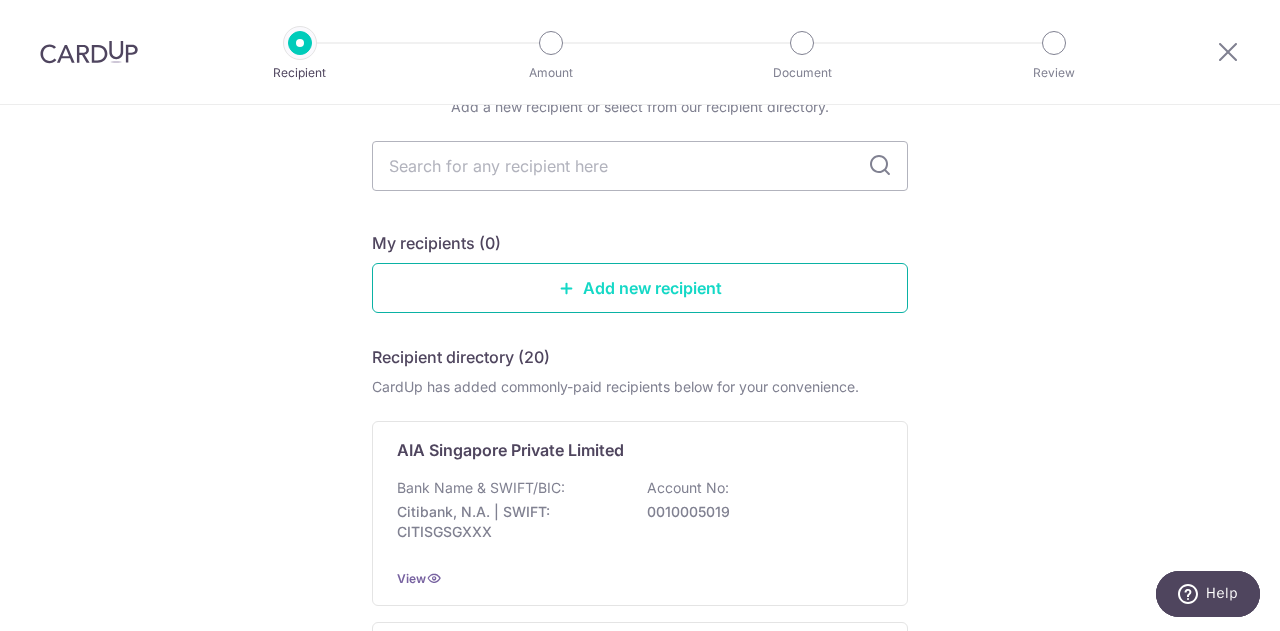 click on "Add new recipient" at bounding box center [640, 288] 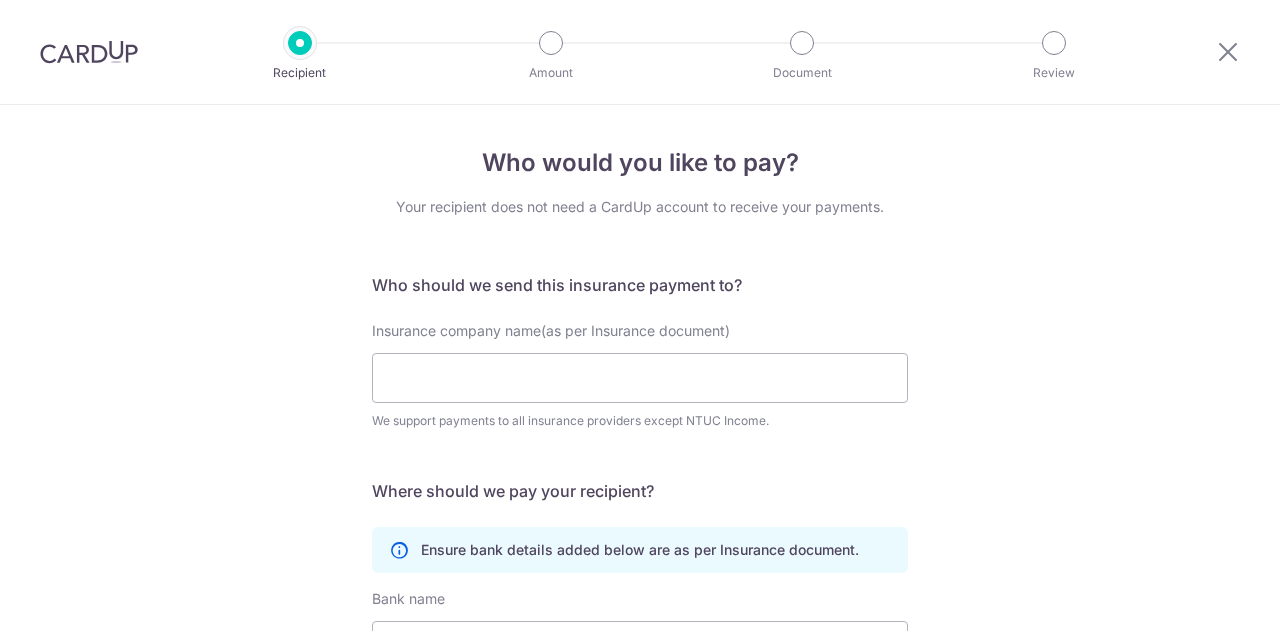 scroll, scrollTop: 0, scrollLeft: 0, axis: both 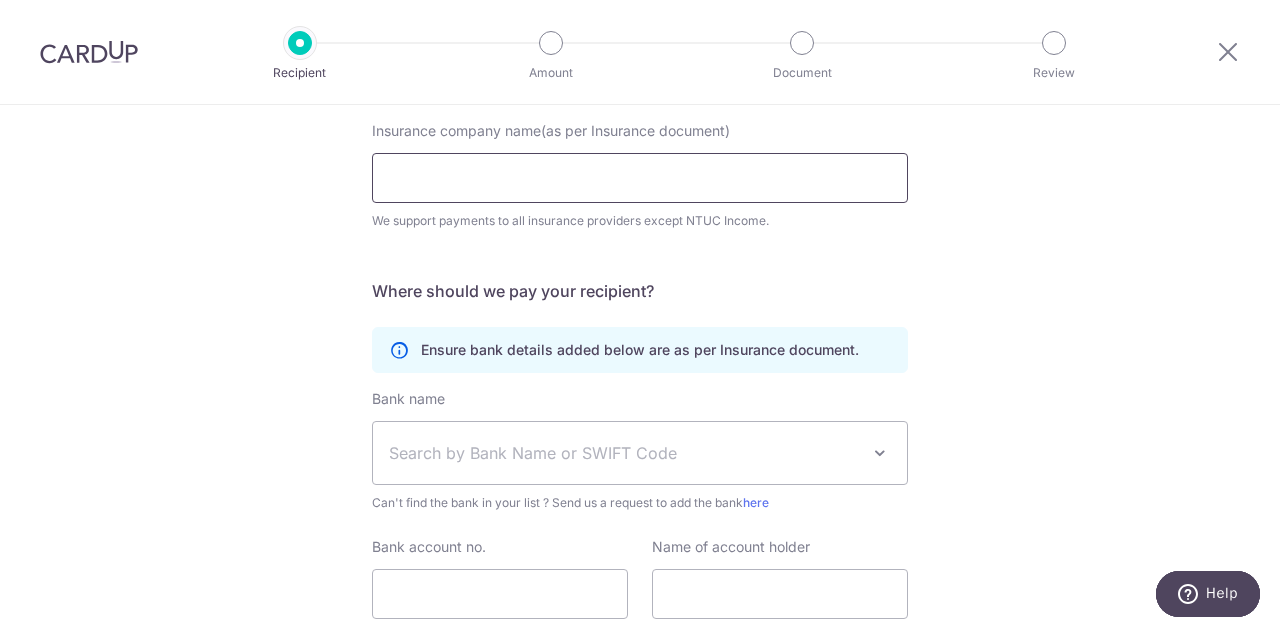 click on "Insurance company name(as per Insurance document)" at bounding box center [640, 178] 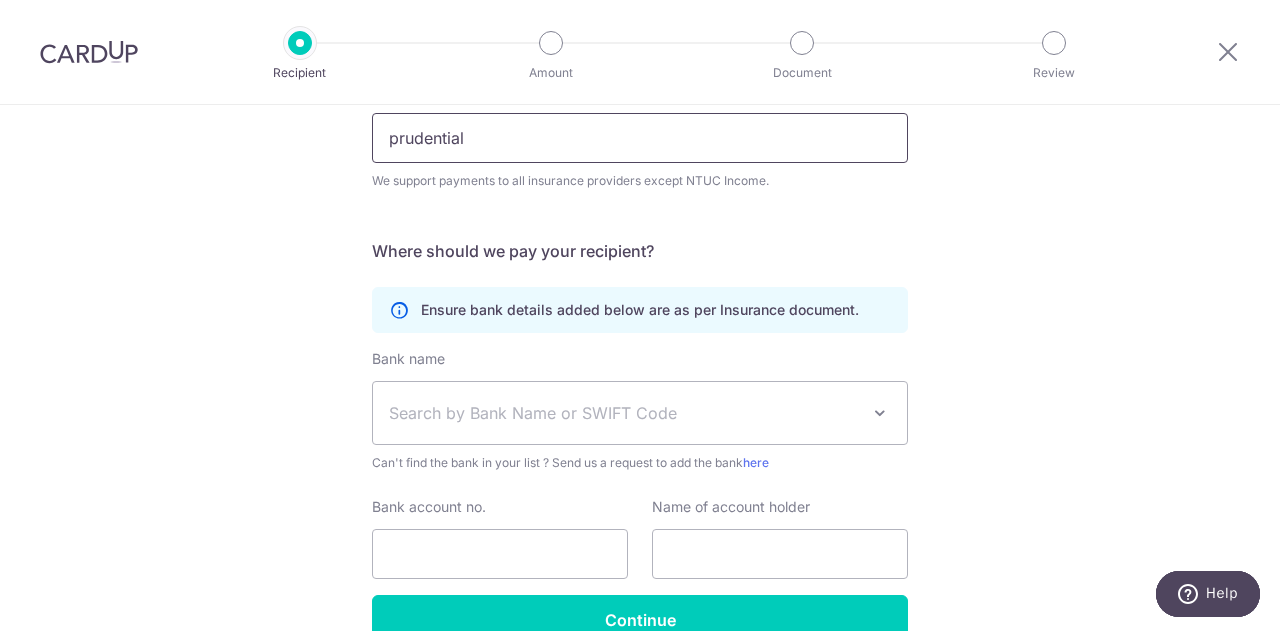 scroll, scrollTop: 46, scrollLeft: 0, axis: vertical 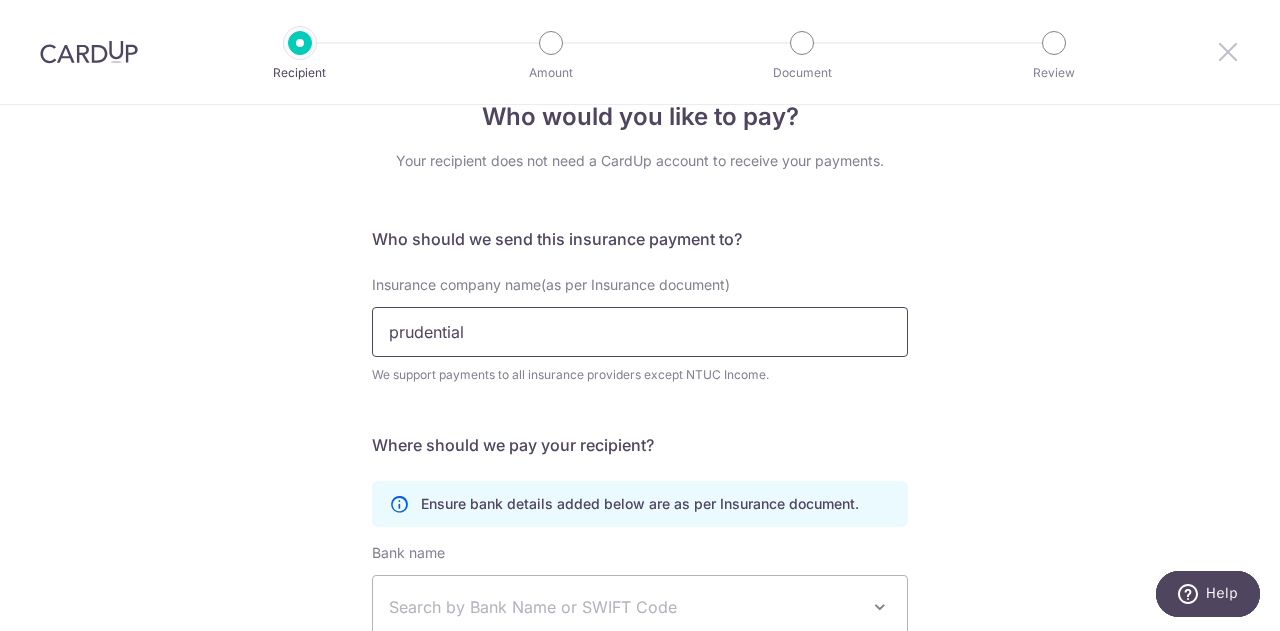 type on "prudential" 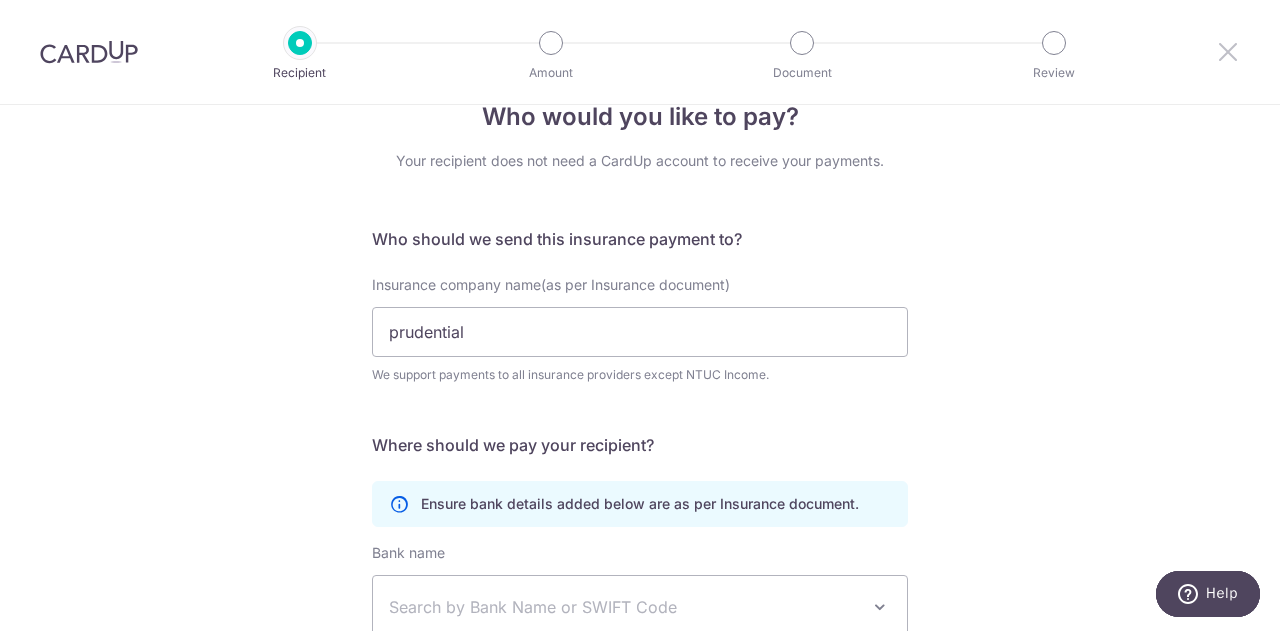 click at bounding box center [1228, 51] 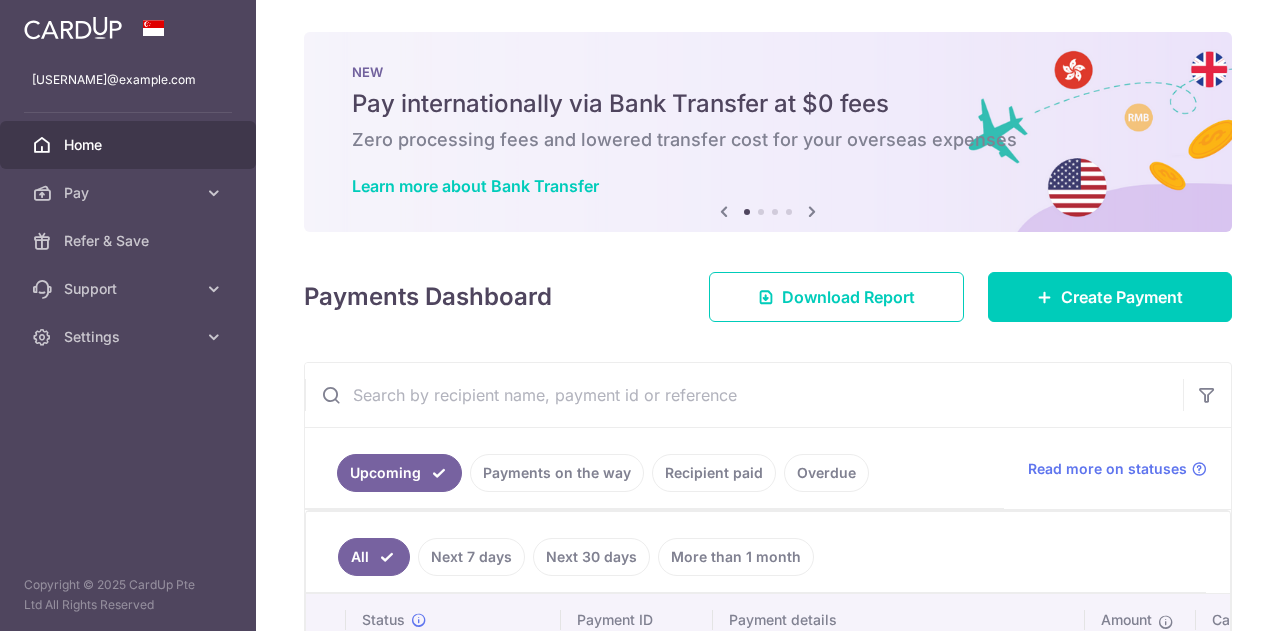 scroll, scrollTop: 0, scrollLeft: 0, axis: both 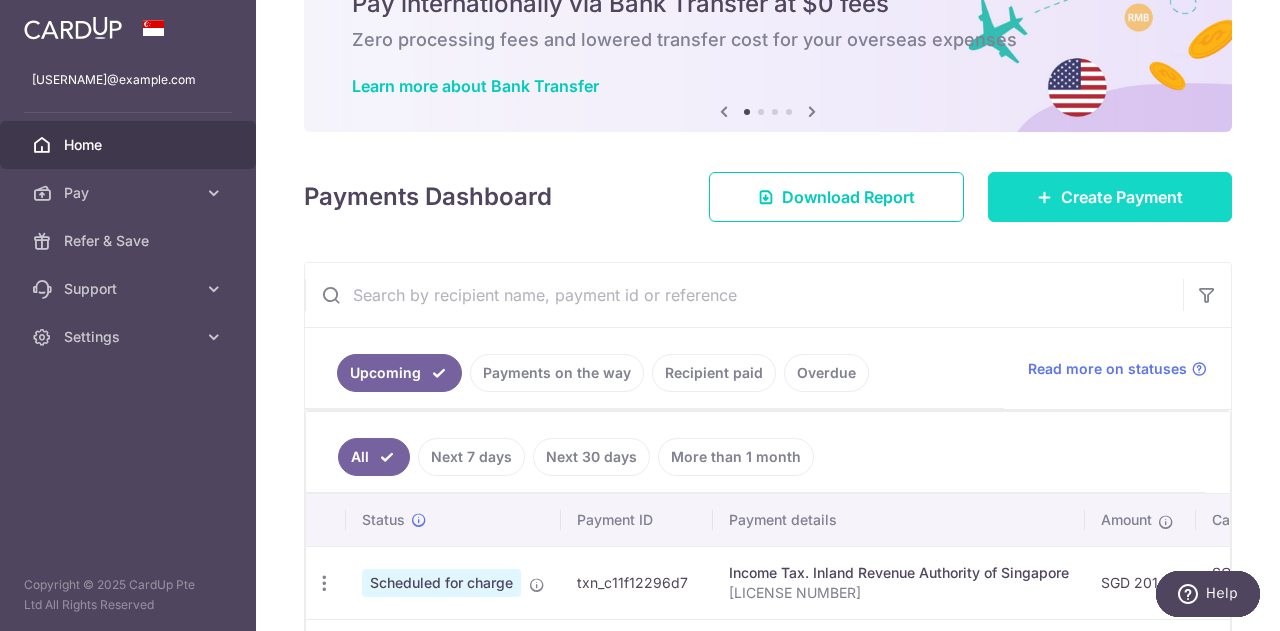click on "Create Payment" at bounding box center (1110, 197) 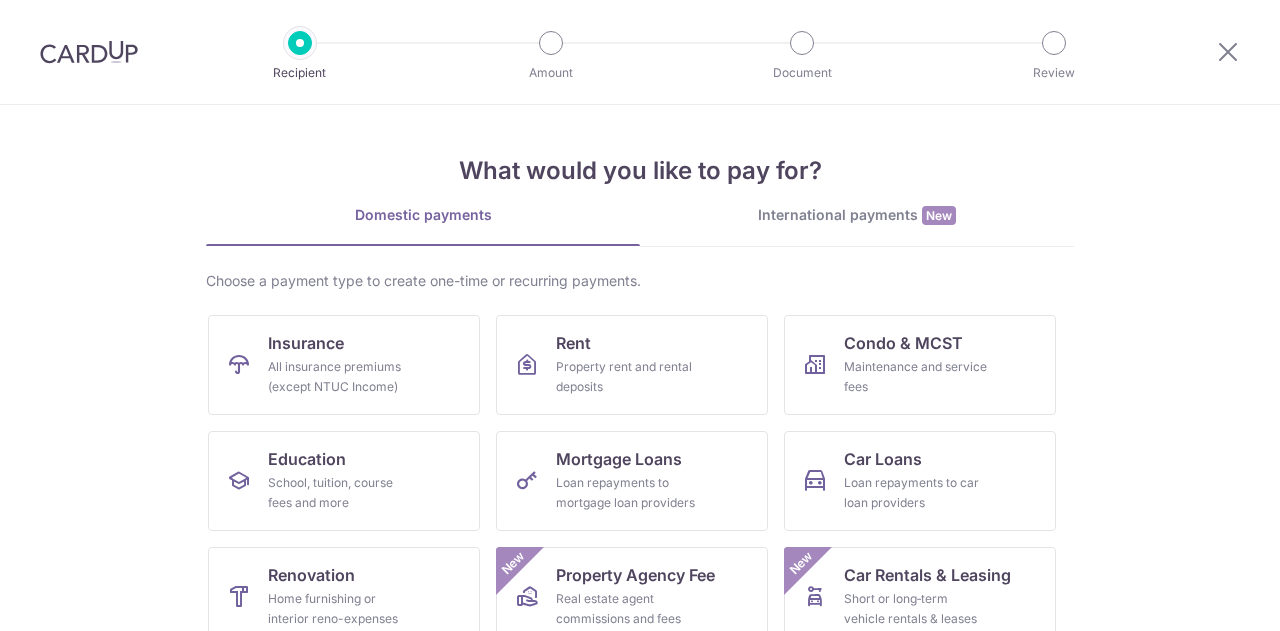 scroll, scrollTop: 0, scrollLeft: 0, axis: both 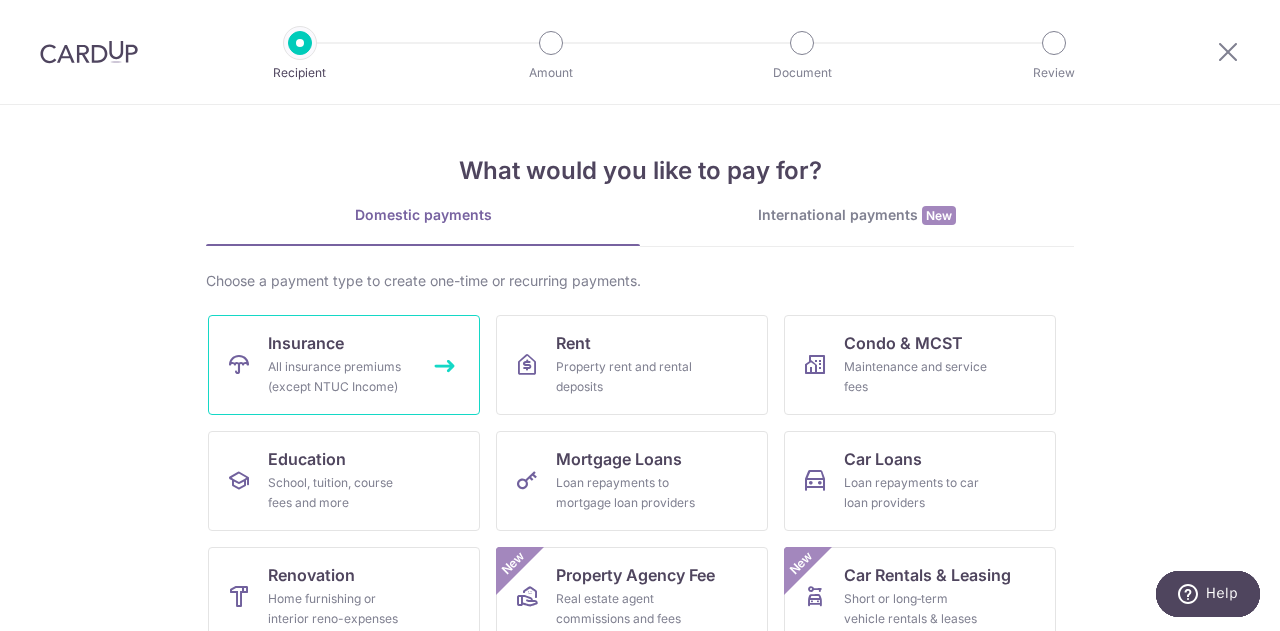 click on "All insurance premiums (except NTUC Income)" at bounding box center (340, 377) 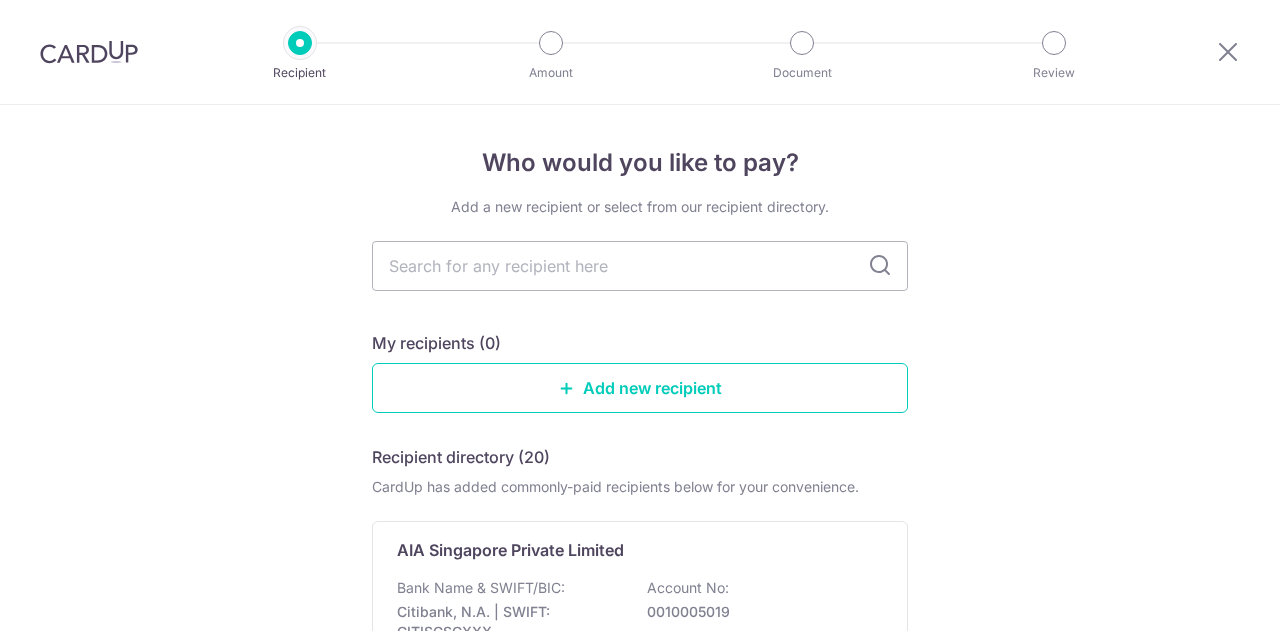 scroll, scrollTop: 0, scrollLeft: 0, axis: both 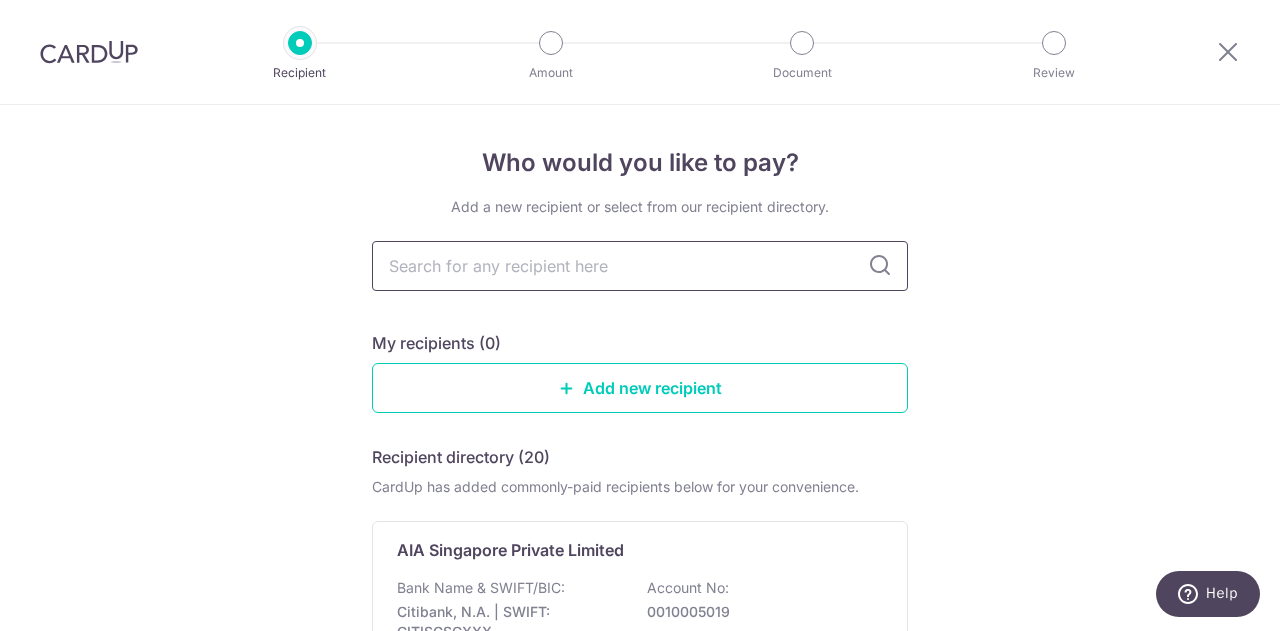 click at bounding box center (640, 266) 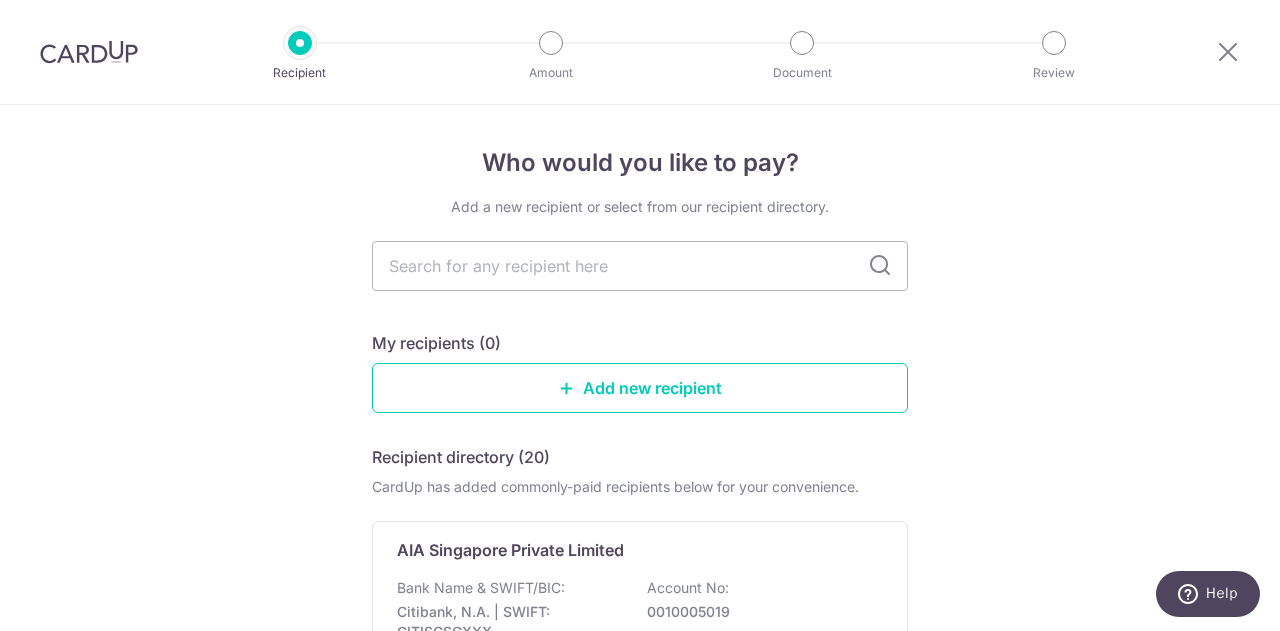 type on "prudential" 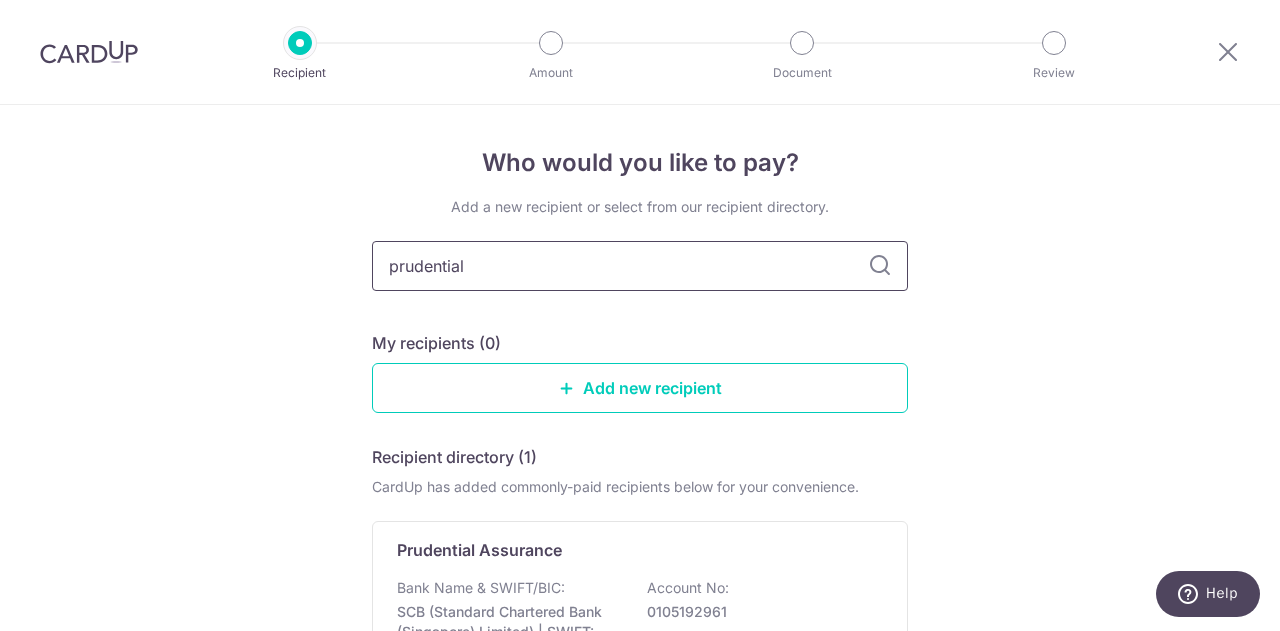 click on "prudential" at bounding box center [640, 266] 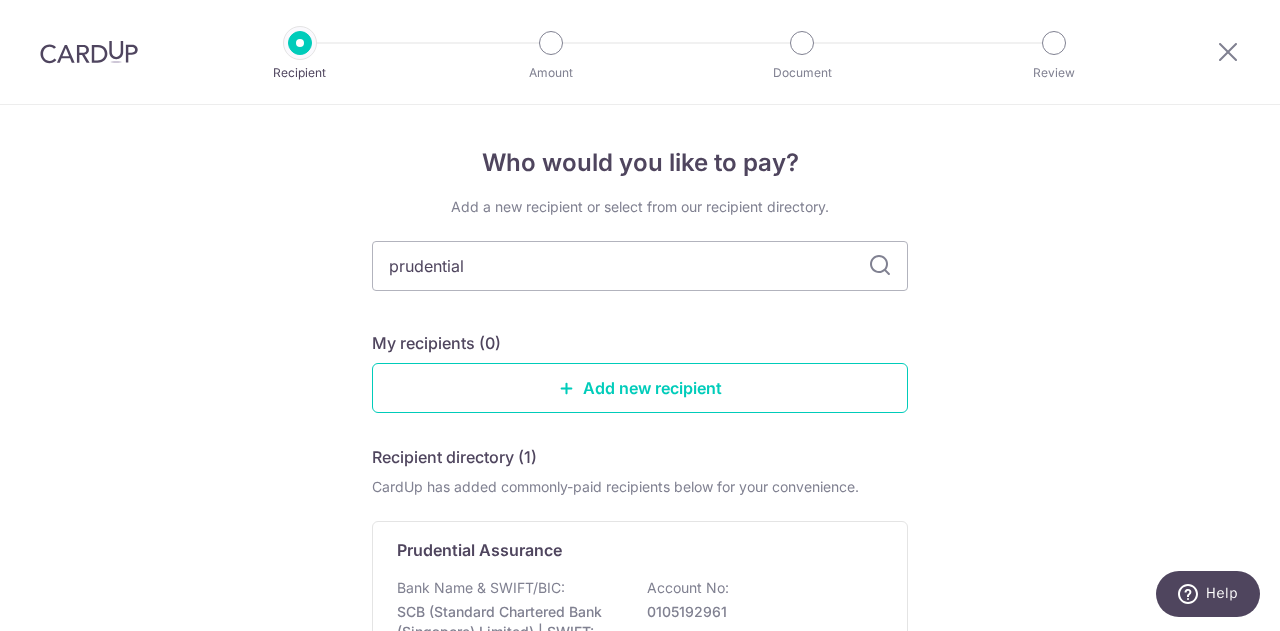 click at bounding box center (880, 266) 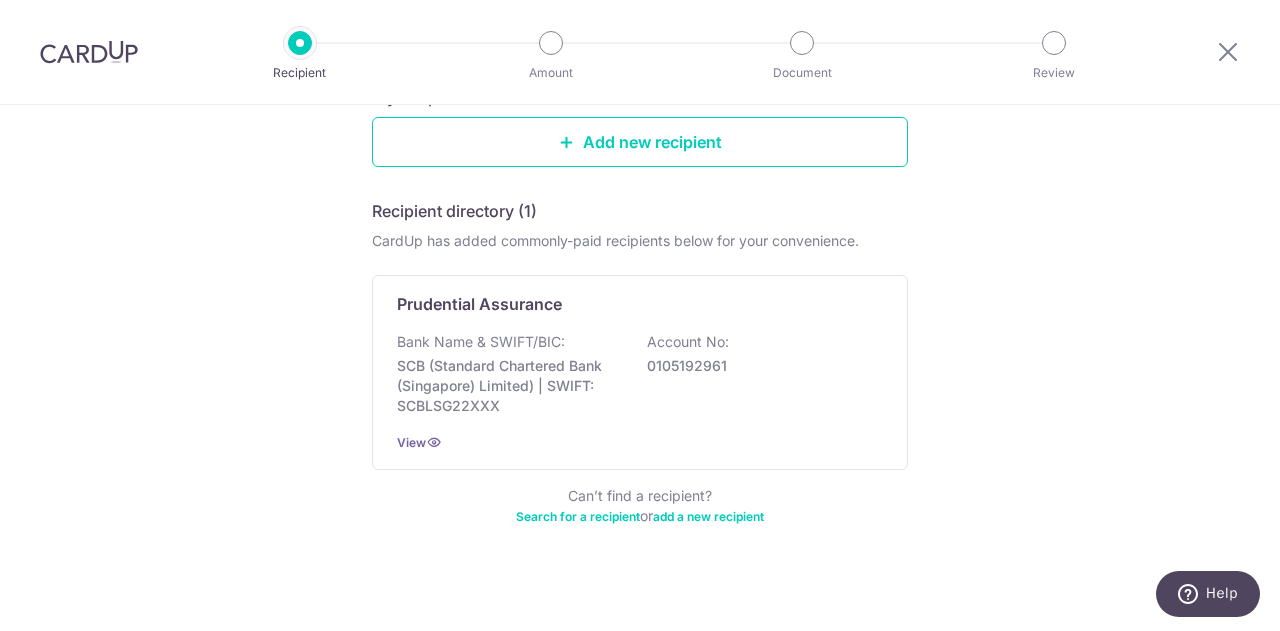 scroll, scrollTop: 256, scrollLeft: 0, axis: vertical 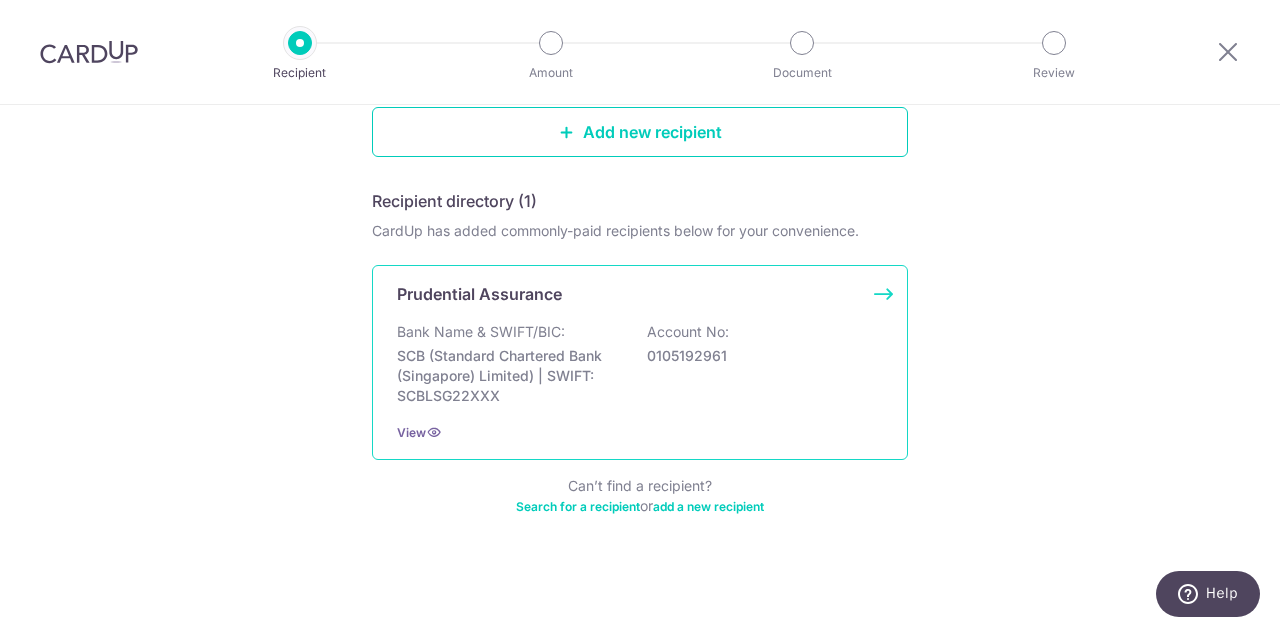 click on "0105192961" at bounding box center (759, 356) 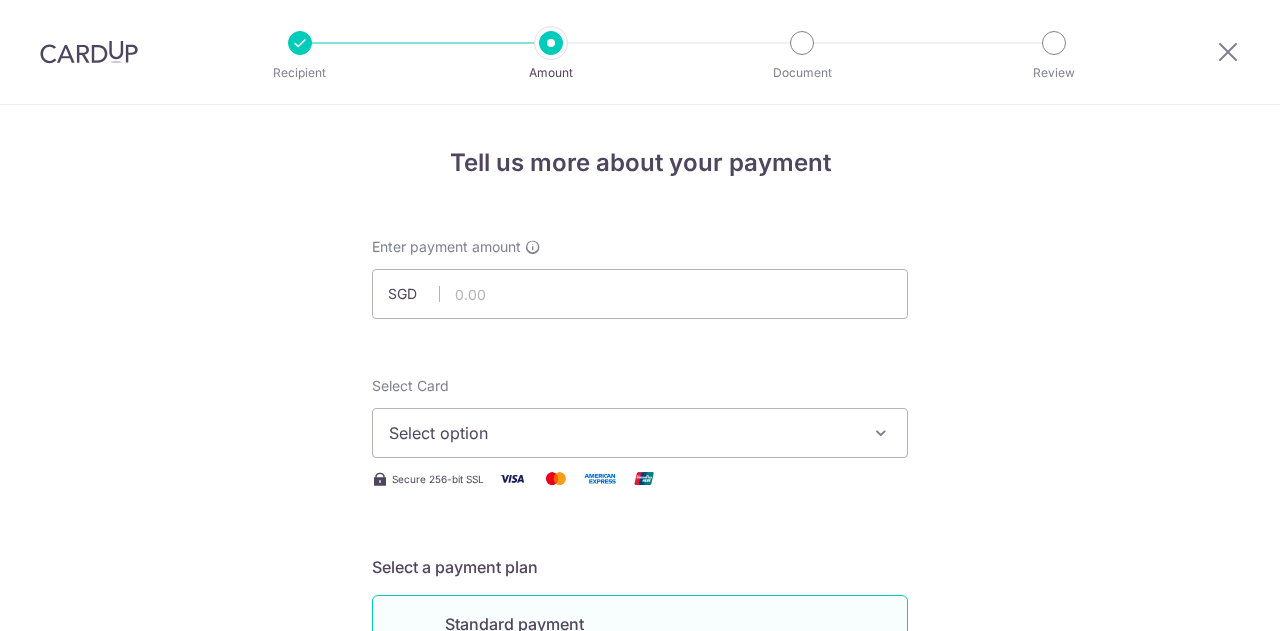 scroll, scrollTop: 0, scrollLeft: 0, axis: both 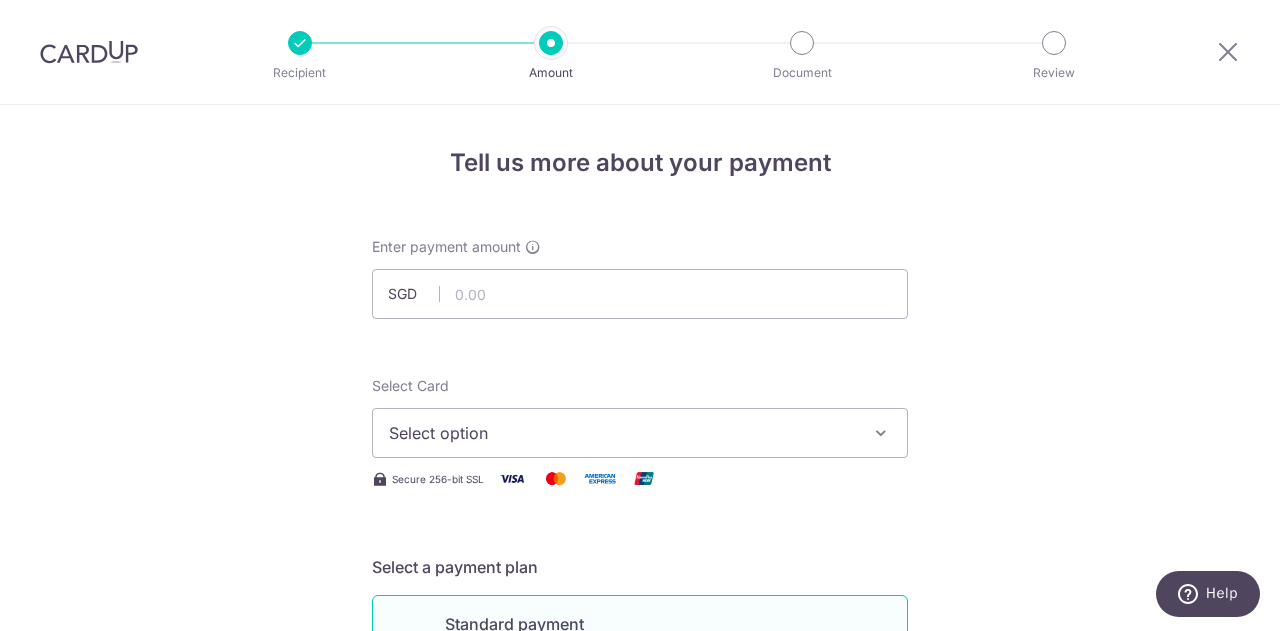 click on "Select option" at bounding box center [622, 433] 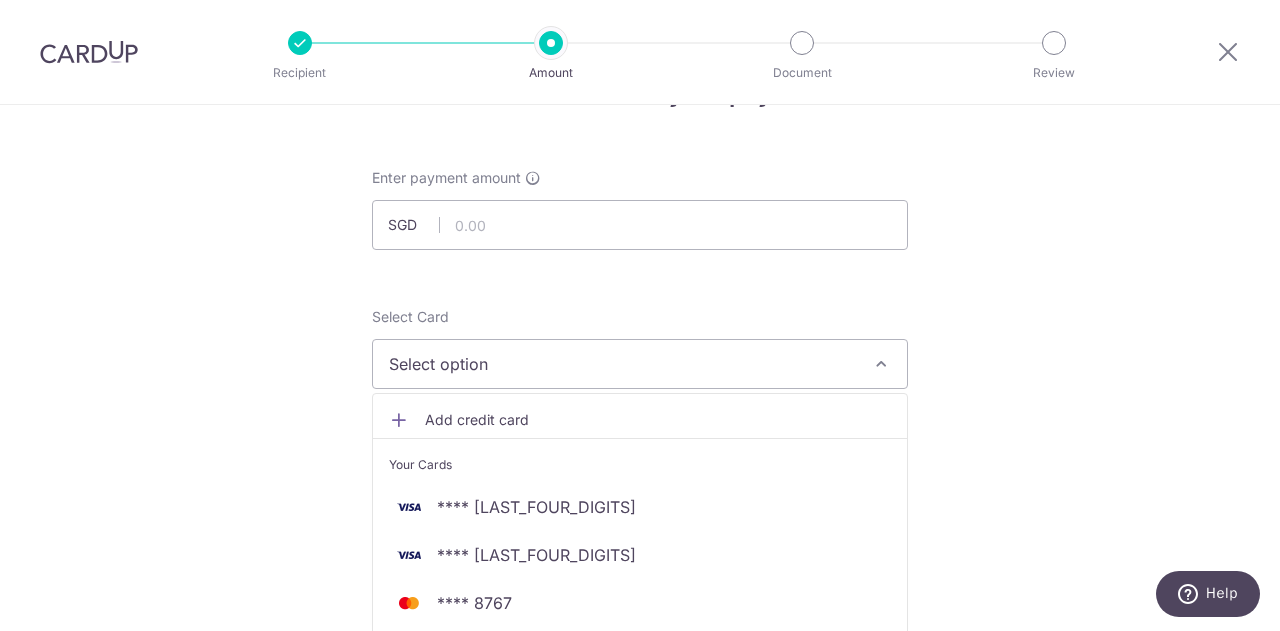 scroll, scrollTop: 100, scrollLeft: 0, axis: vertical 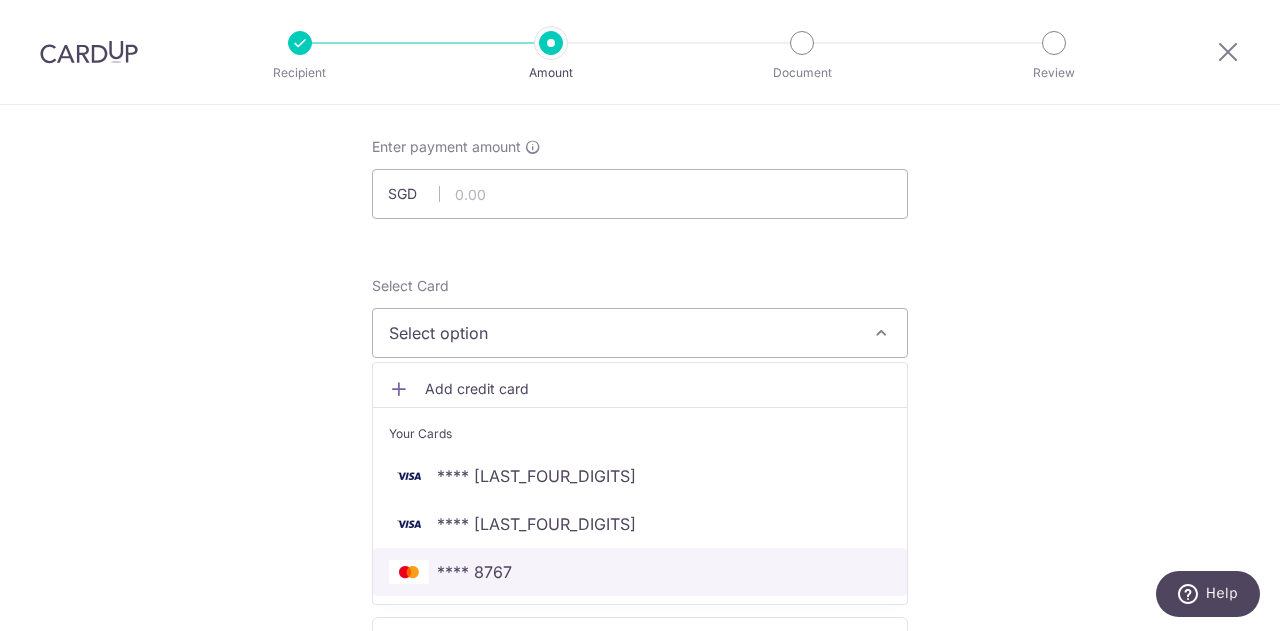 click on "**** 8767" at bounding box center (640, 572) 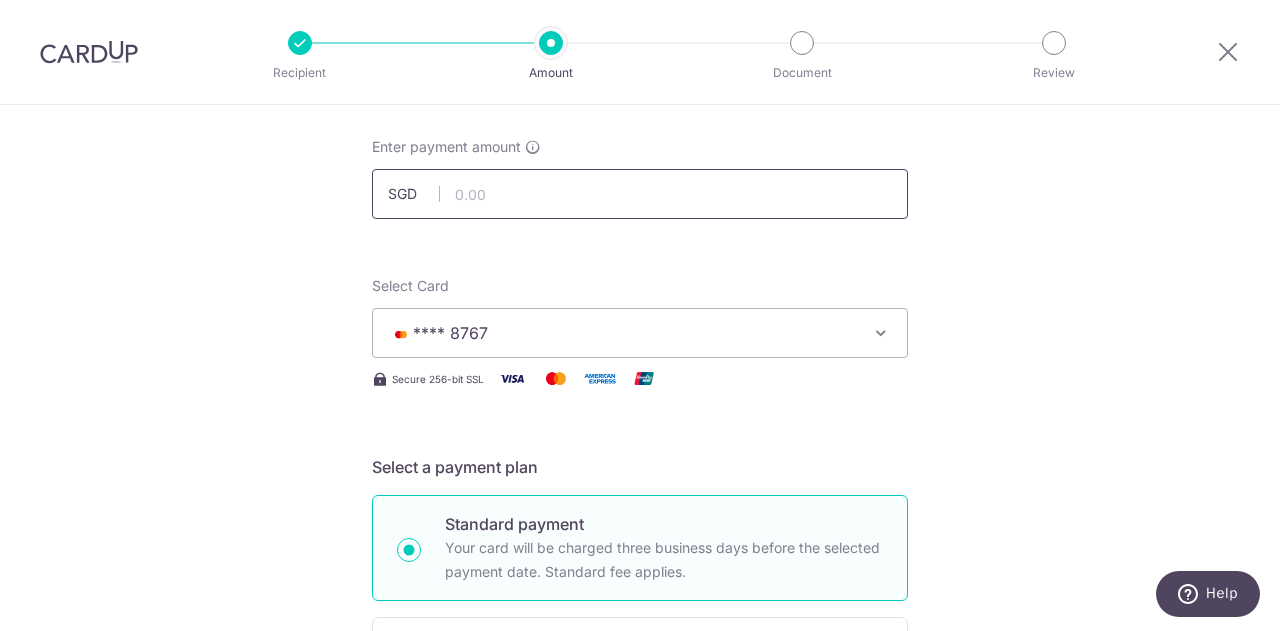 click at bounding box center [640, 194] 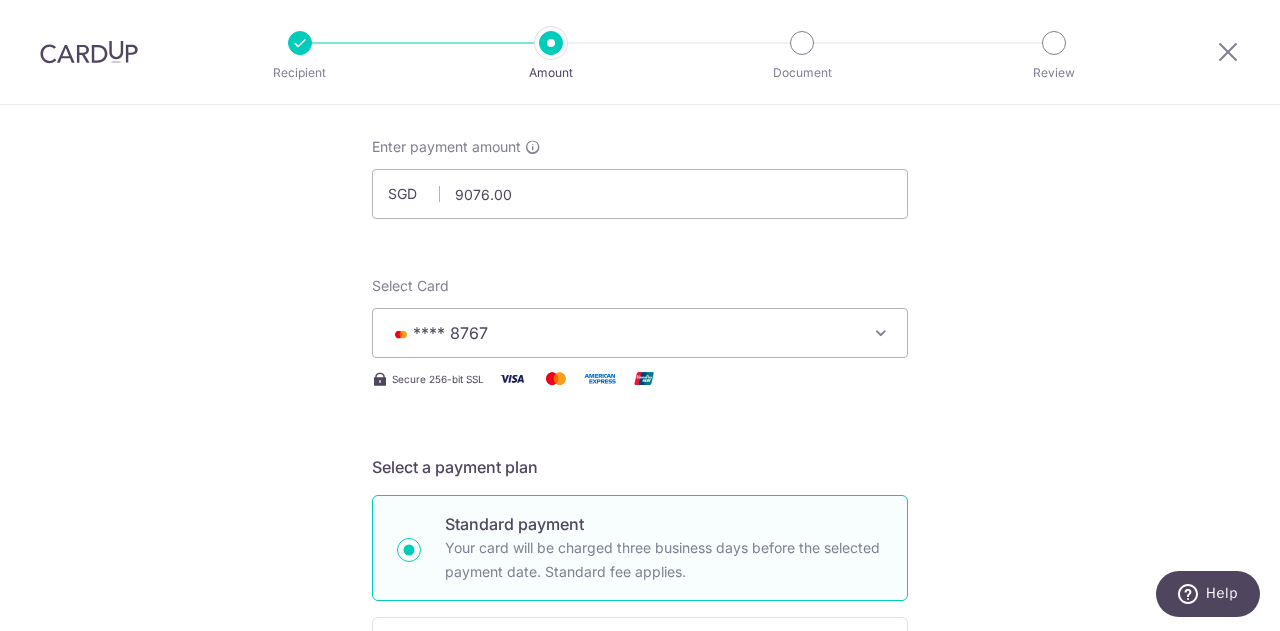 click on "Tell us more about your payment
Enter payment amount
SGD
9076.00
Select Card
**** 8767
Add credit card
Your Cards
**** 2984
**** 0815
**** 8767
Secure 256-bit SSL
Text
New card details
Card" at bounding box center [640, 909] 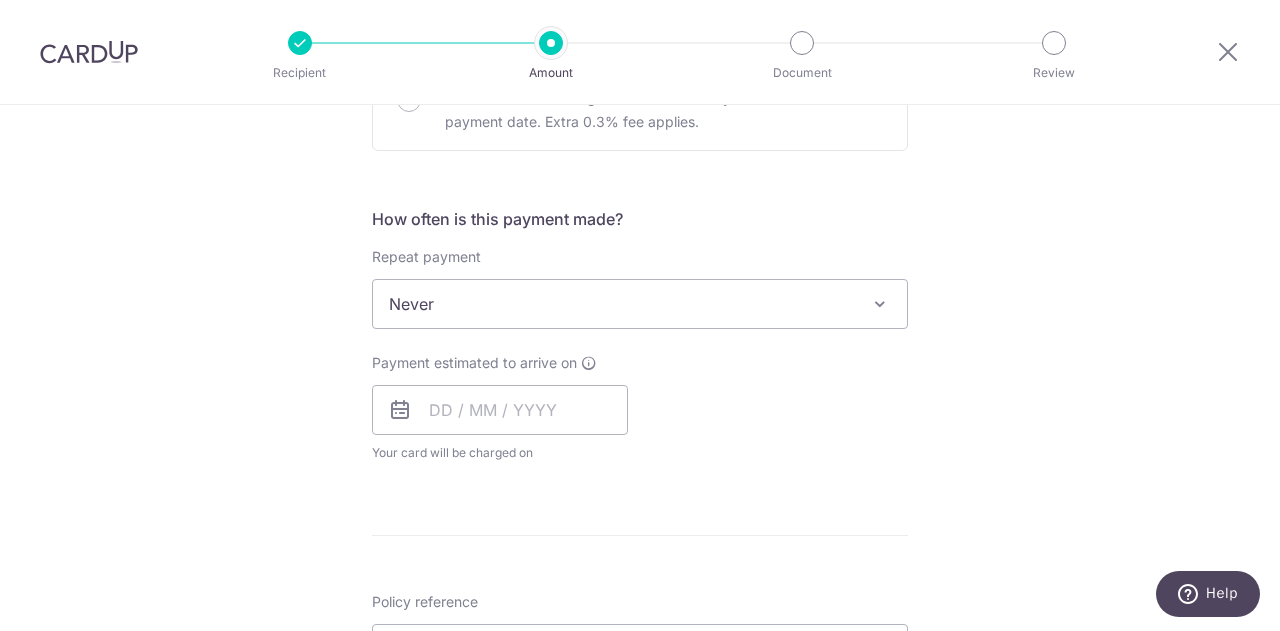 scroll, scrollTop: 800, scrollLeft: 0, axis: vertical 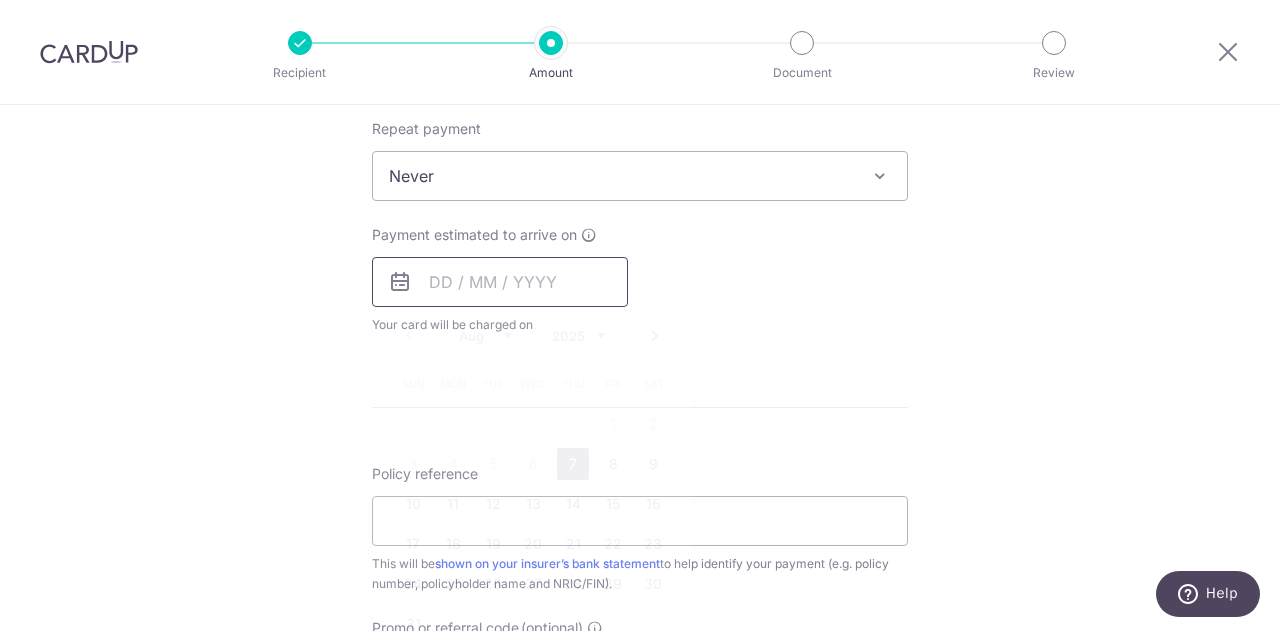 click at bounding box center [500, 282] 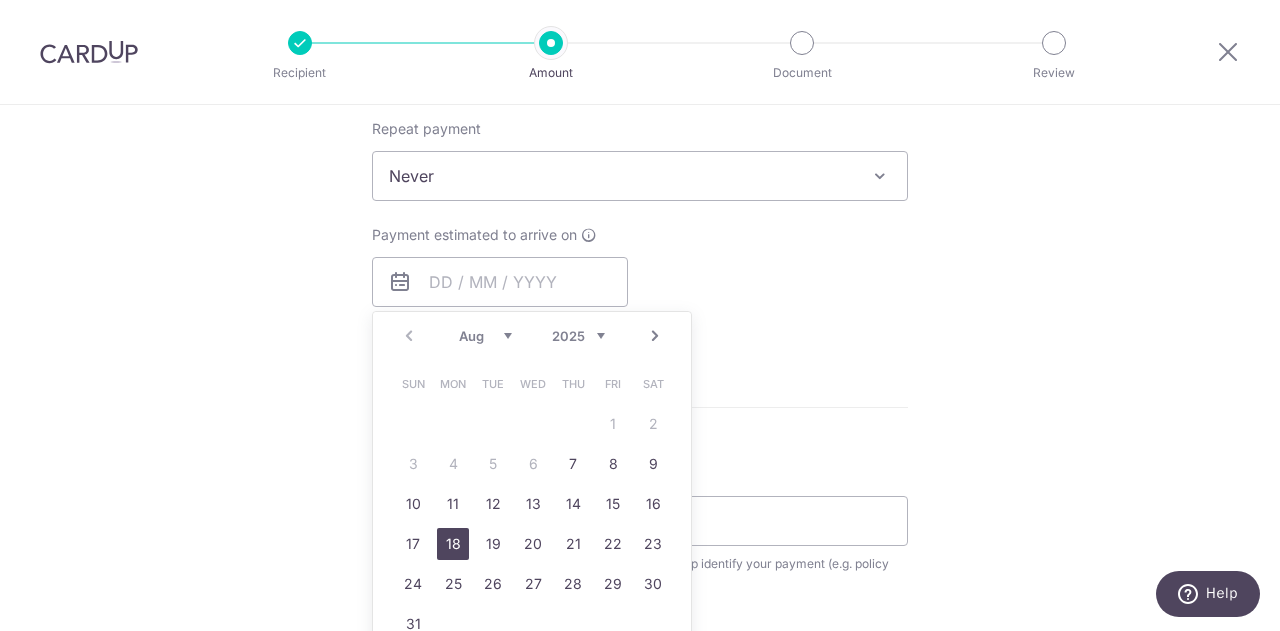 click on "18" at bounding box center (453, 544) 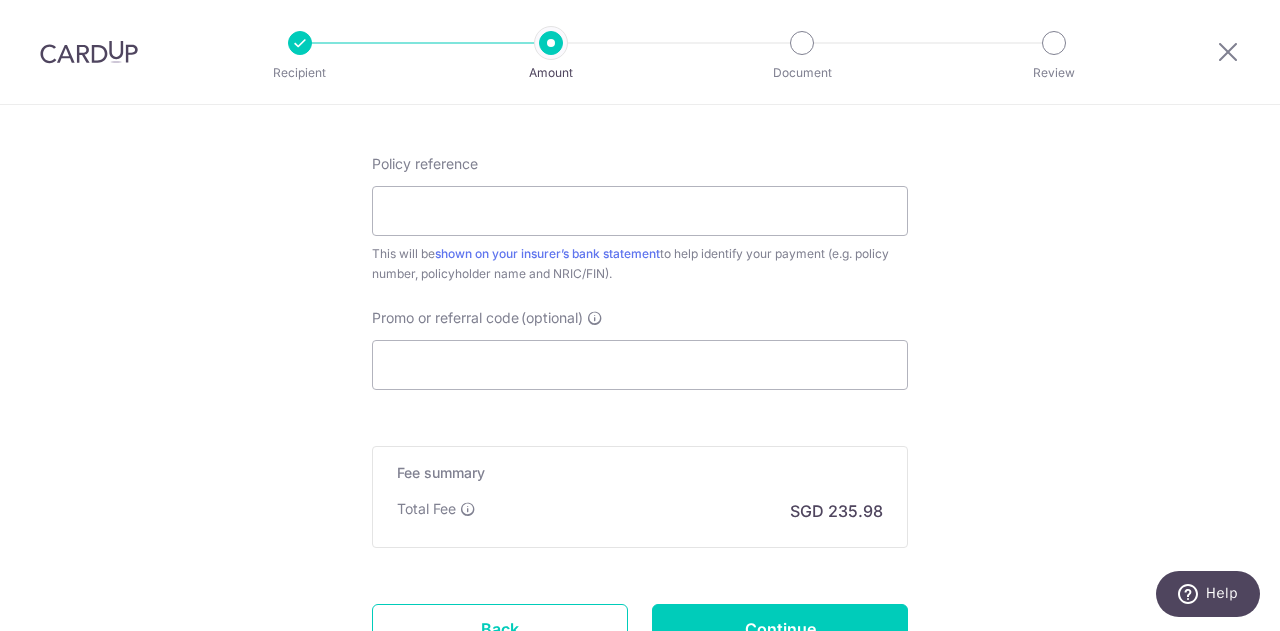 scroll, scrollTop: 1200, scrollLeft: 0, axis: vertical 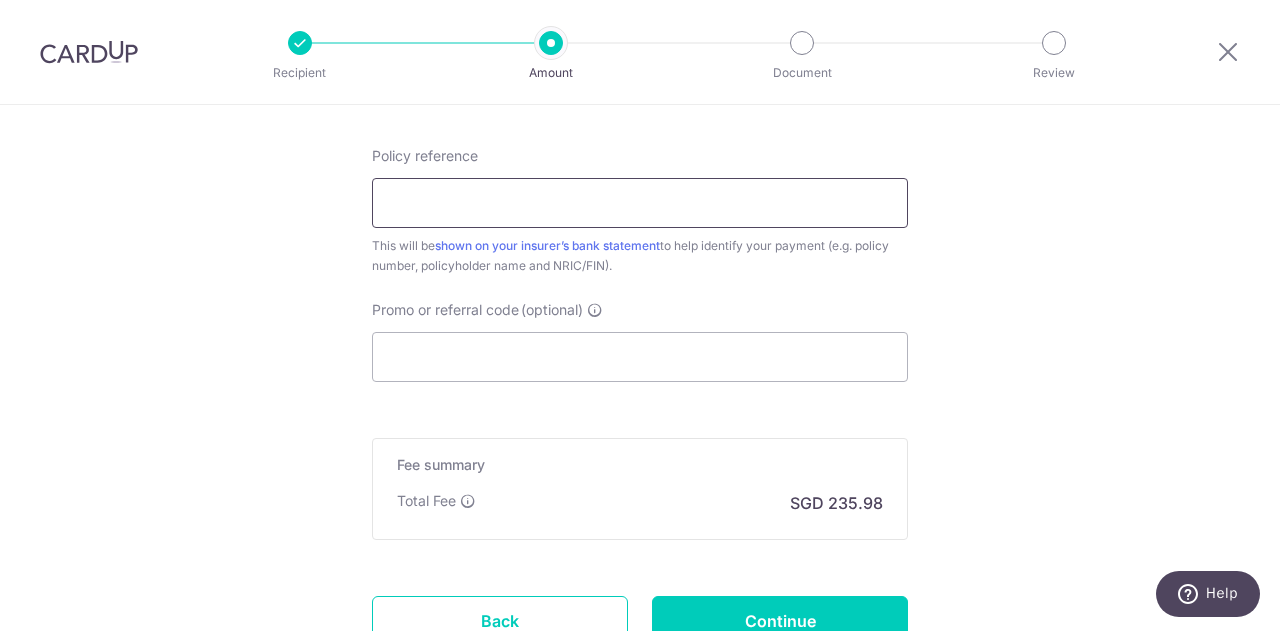 click on "Policy reference" at bounding box center [640, 203] 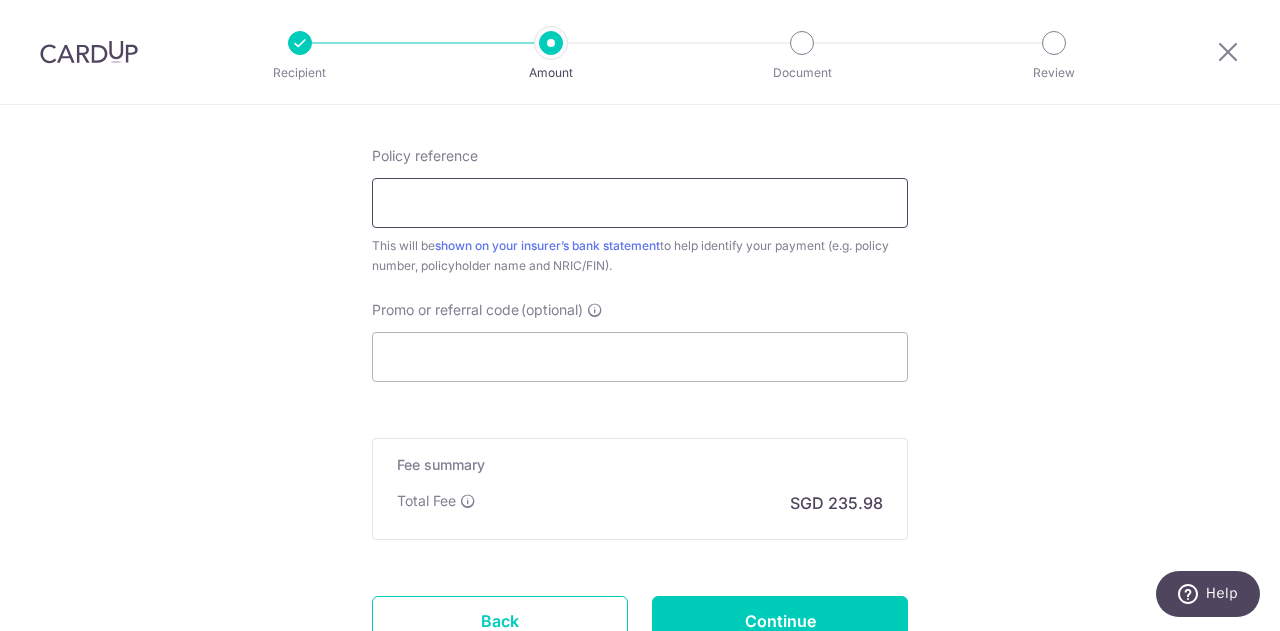 type on "[PHONE]" 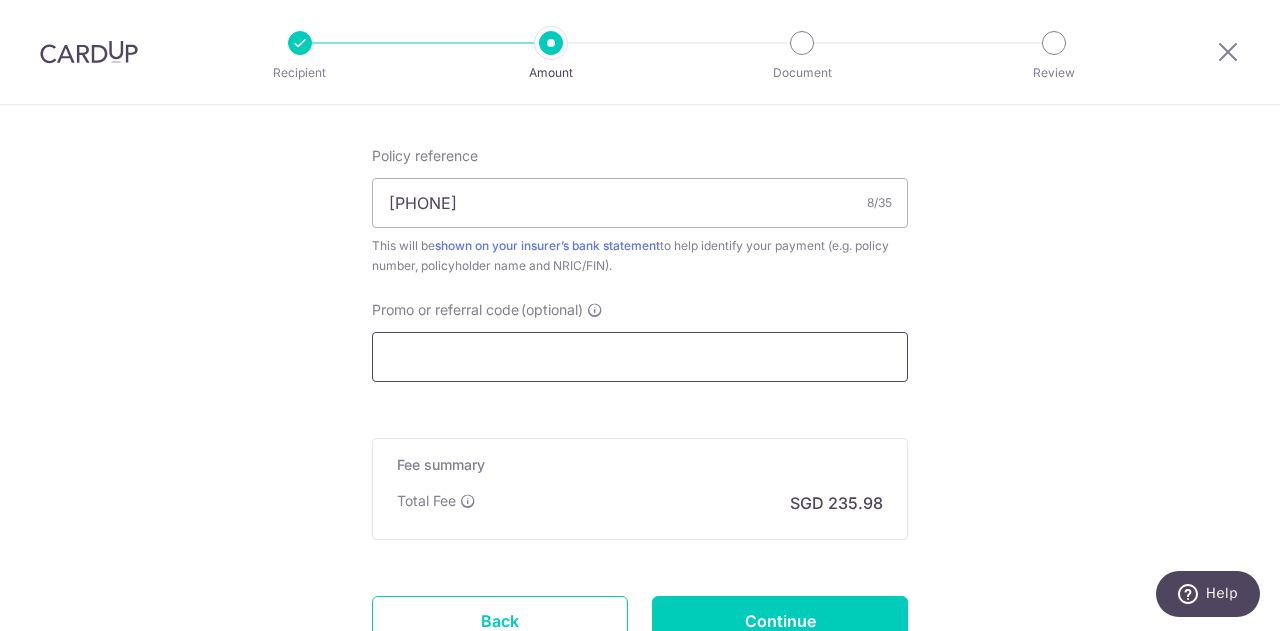 click on "Promo or referral code
(optional)" at bounding box center (640, 357) 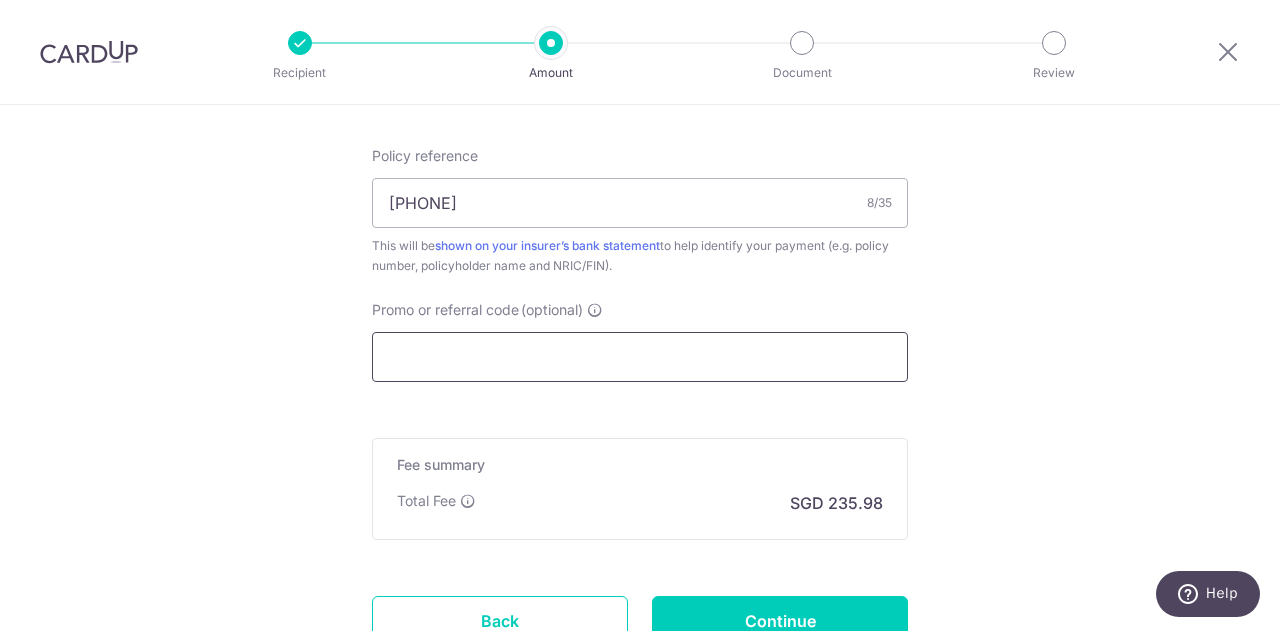 paste on "OFF225" 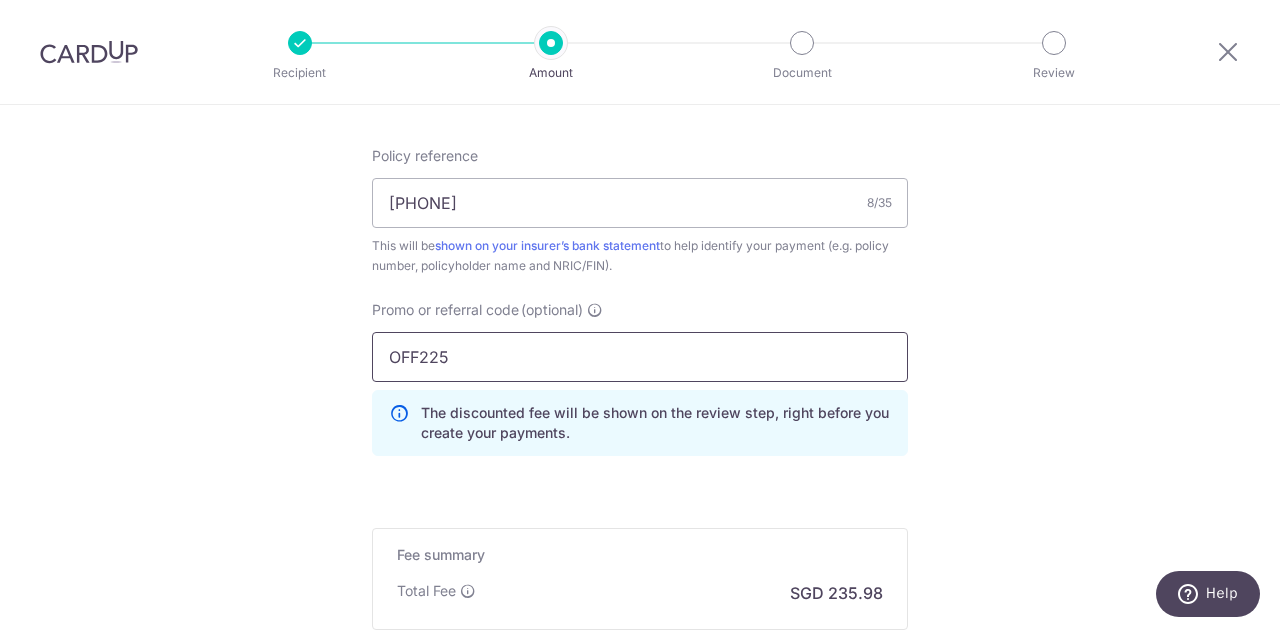 type on "OFF225" 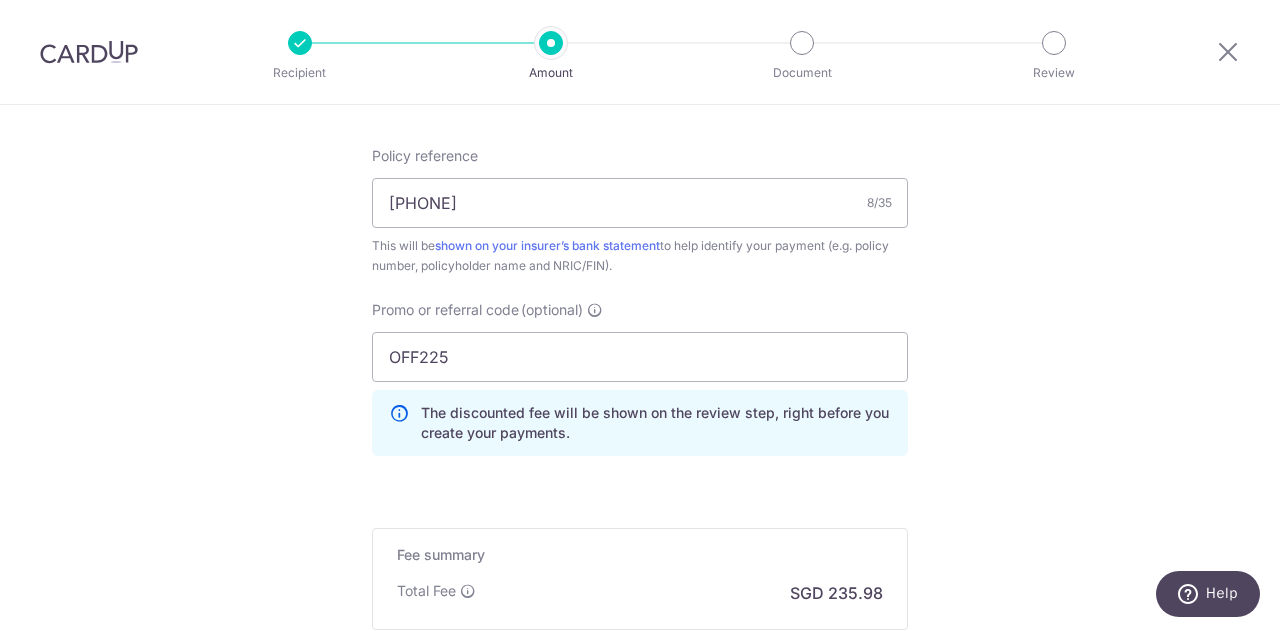 click on "Tell us more about your payment
Enter payment amount
SGD
9,076.00
9076.00
Select Card
**** 8767
Add credit card
Your Cards
**** 2984
**** 0815
**** 8767
Secure 256-bit SSL
Text
New card details
Card" at bounding box center [640, -105] 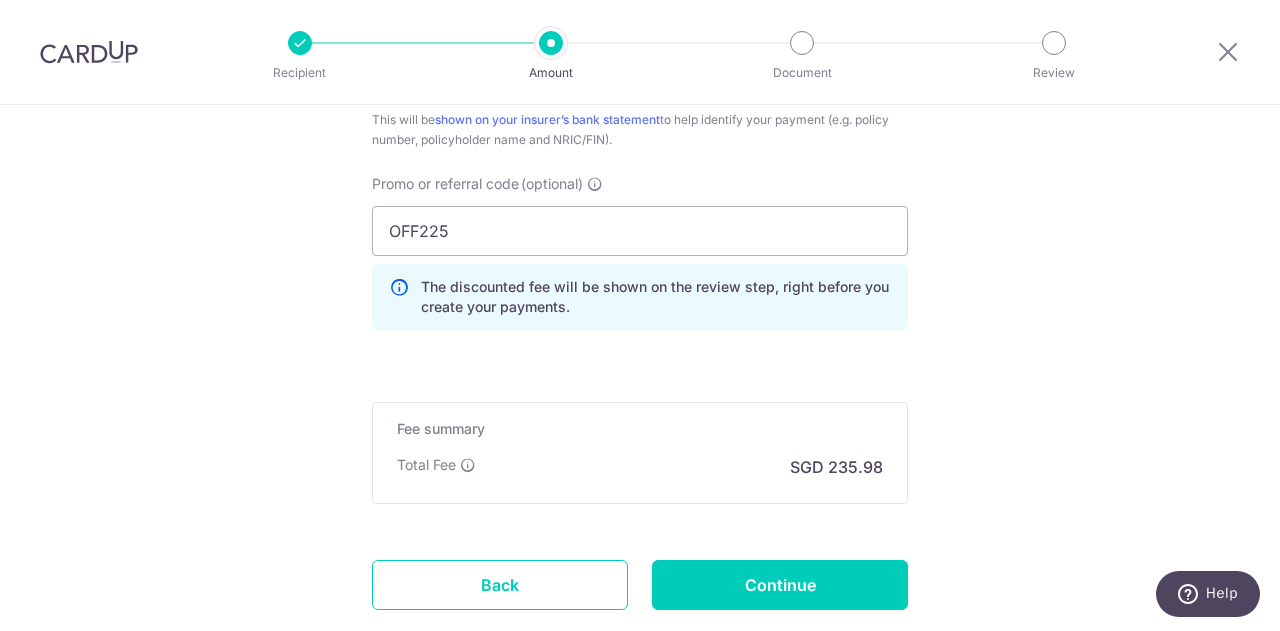 scroll, scrollTop: 1300, scrollLeft: 0, axis: vertical 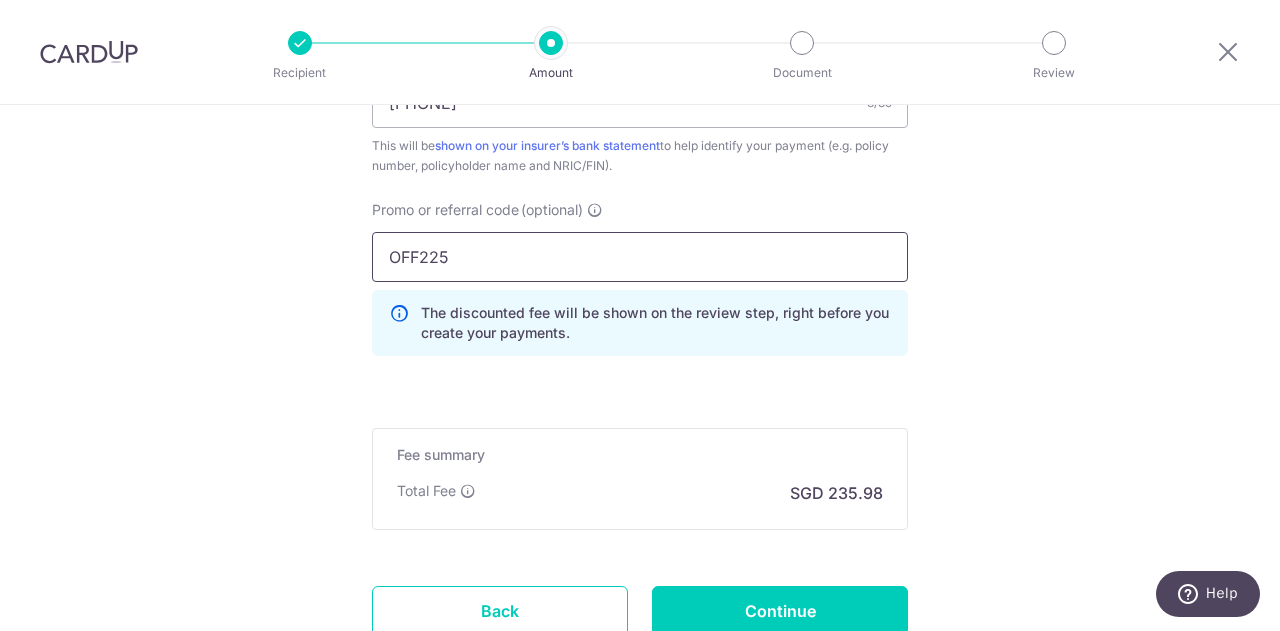 drag, startPoint x: 513, startPoint y: 257, endPoint x: 53, endPoint y: 197, distance: 463.89655 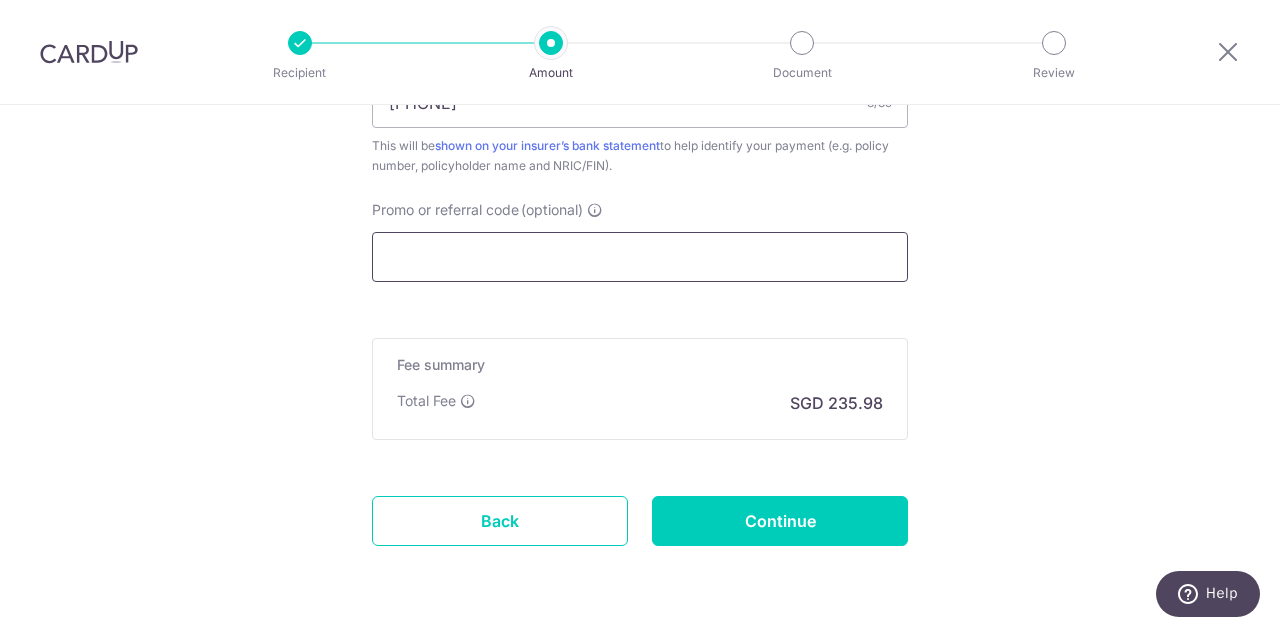 click on "Promo or referral code
(optional)" at bounding box center [640, 257] 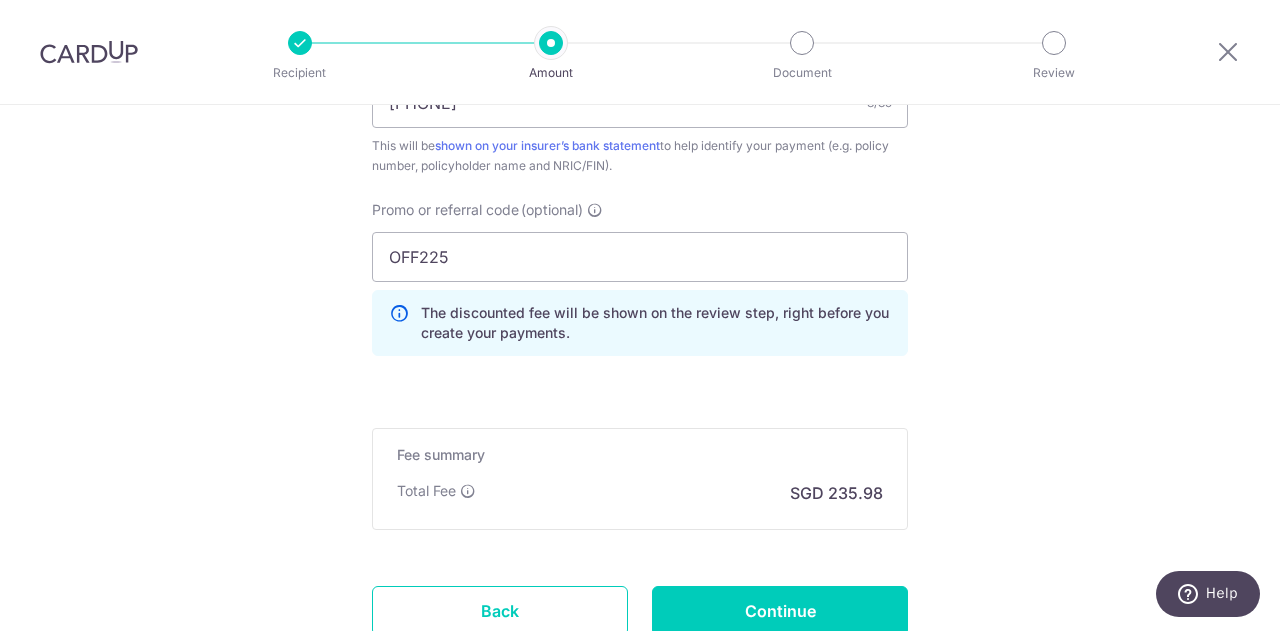 click on "Tell us more about your payment
Enter payment amount
SGD
9,076.00
9076.00
Select Card
**** 8767
Add credit card
Your Cards
**** 2984
**** 0815
**** 8767
Secure 256-bit SSL
Text
New card details
Card" at bounding box center (640, -205) 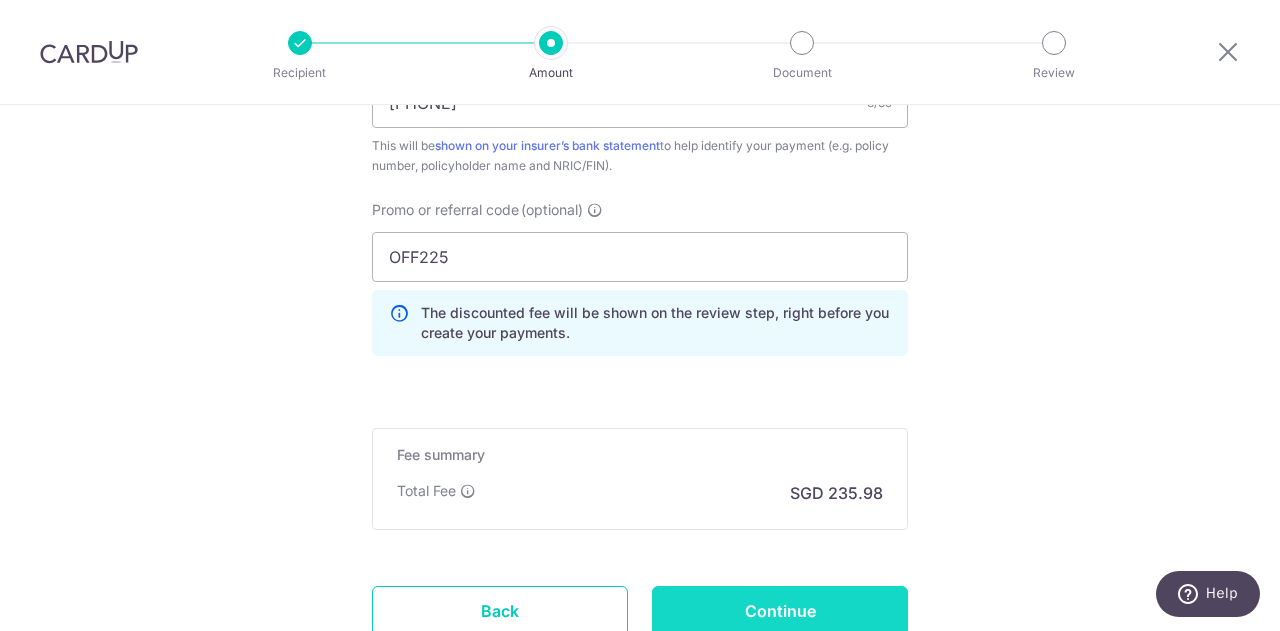 click on "Continue" at bounding box center [780, 611] 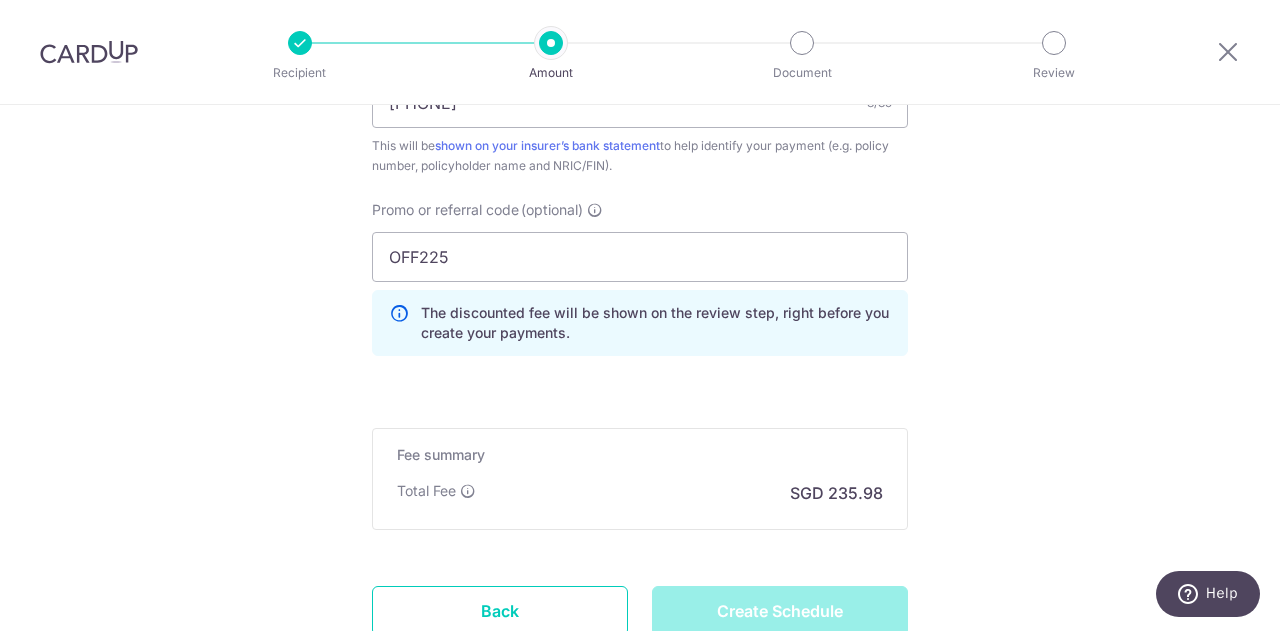 type on "Create Schedule" 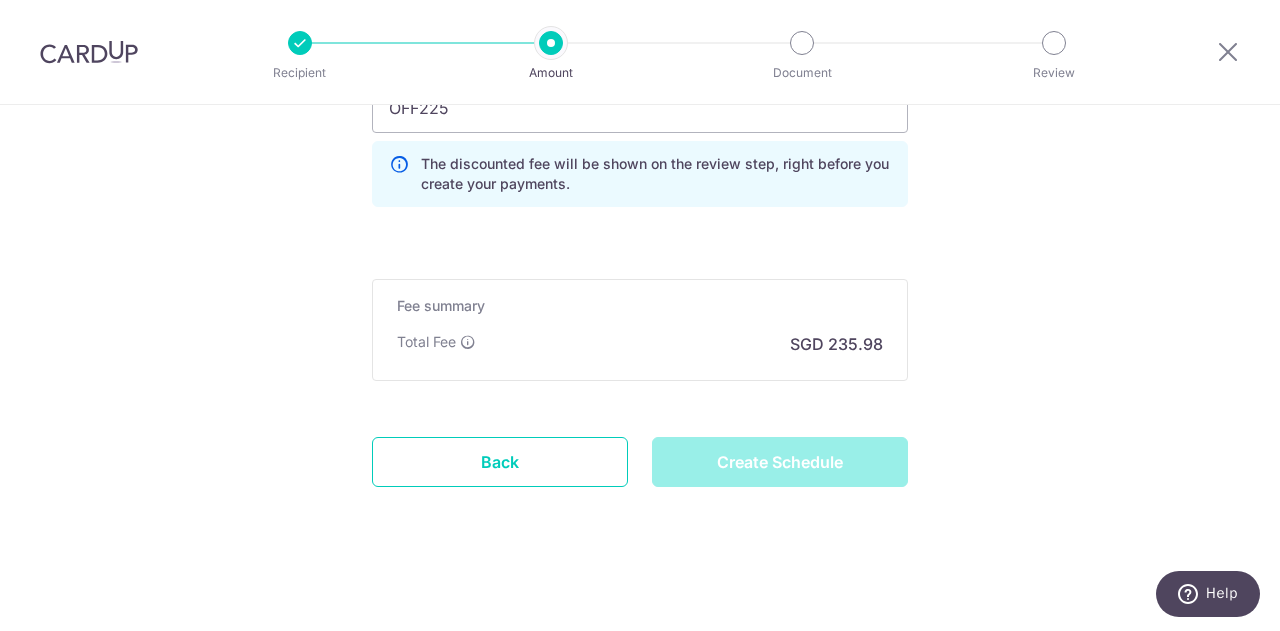 scroll, scrollTop: 1350, scrollLeft: 0, axis: vertical 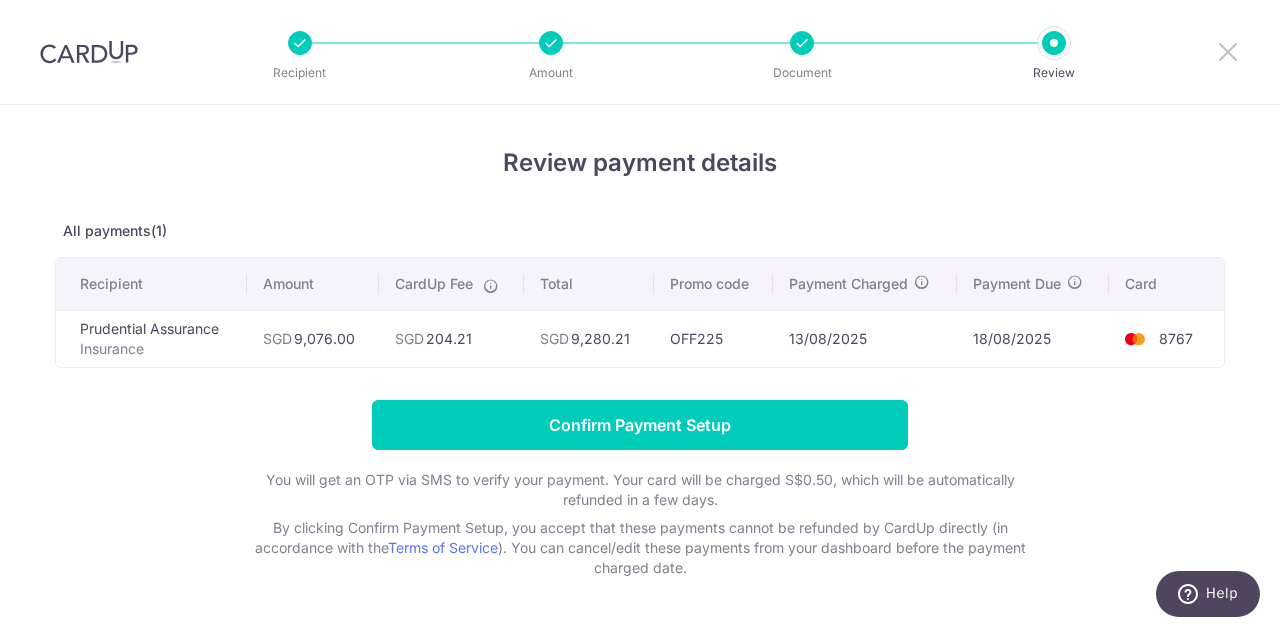 click at bounding box center [1228, 51] 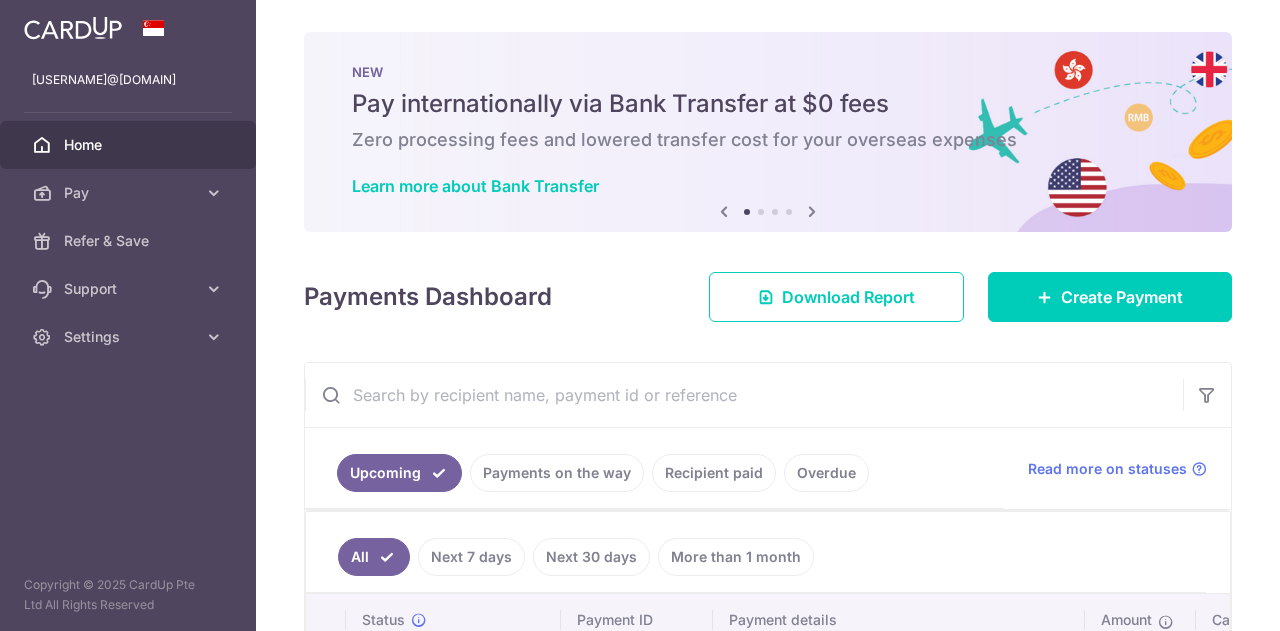 scroll, scrollTop: 0, scrollLeft: 0, axis: both 